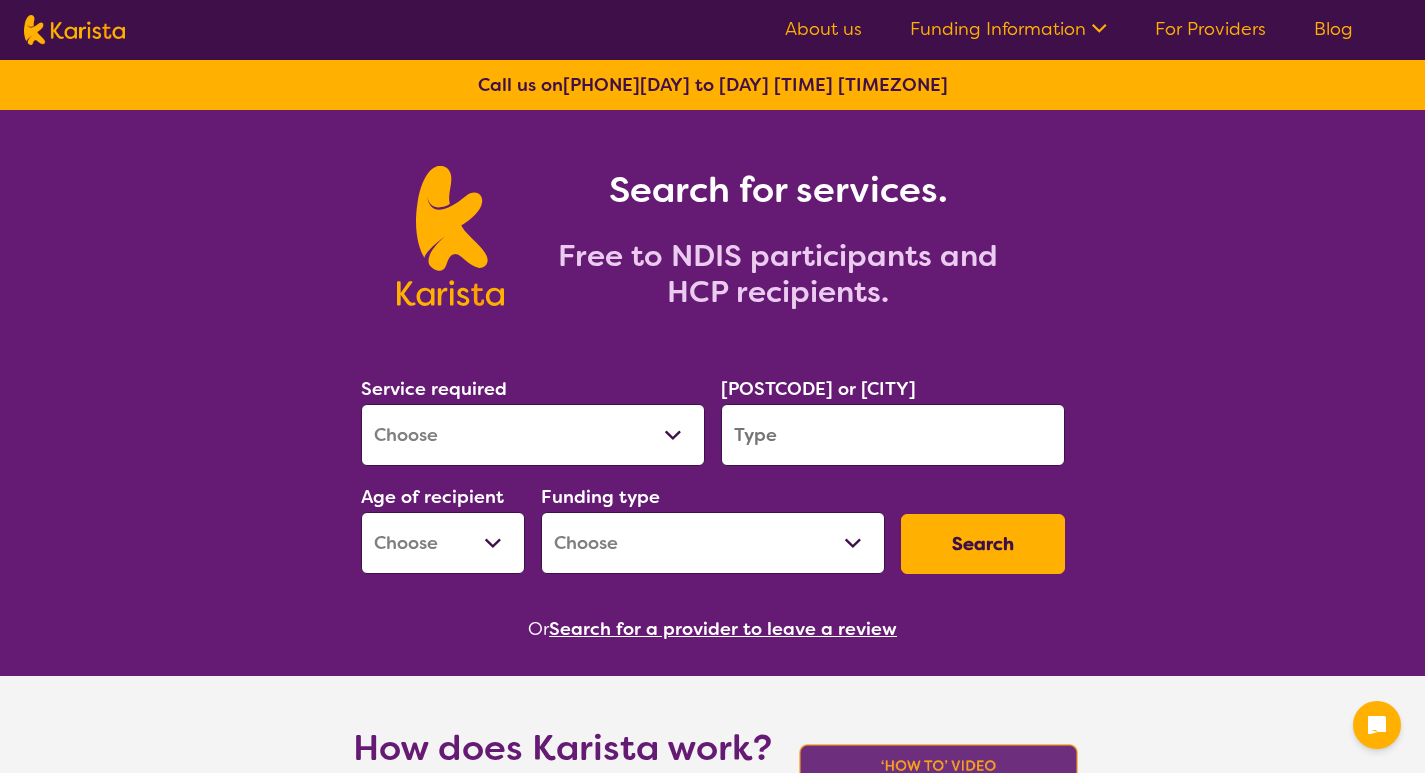 scroll, scrollTop: 0, scrollLeft: 0, axis: both 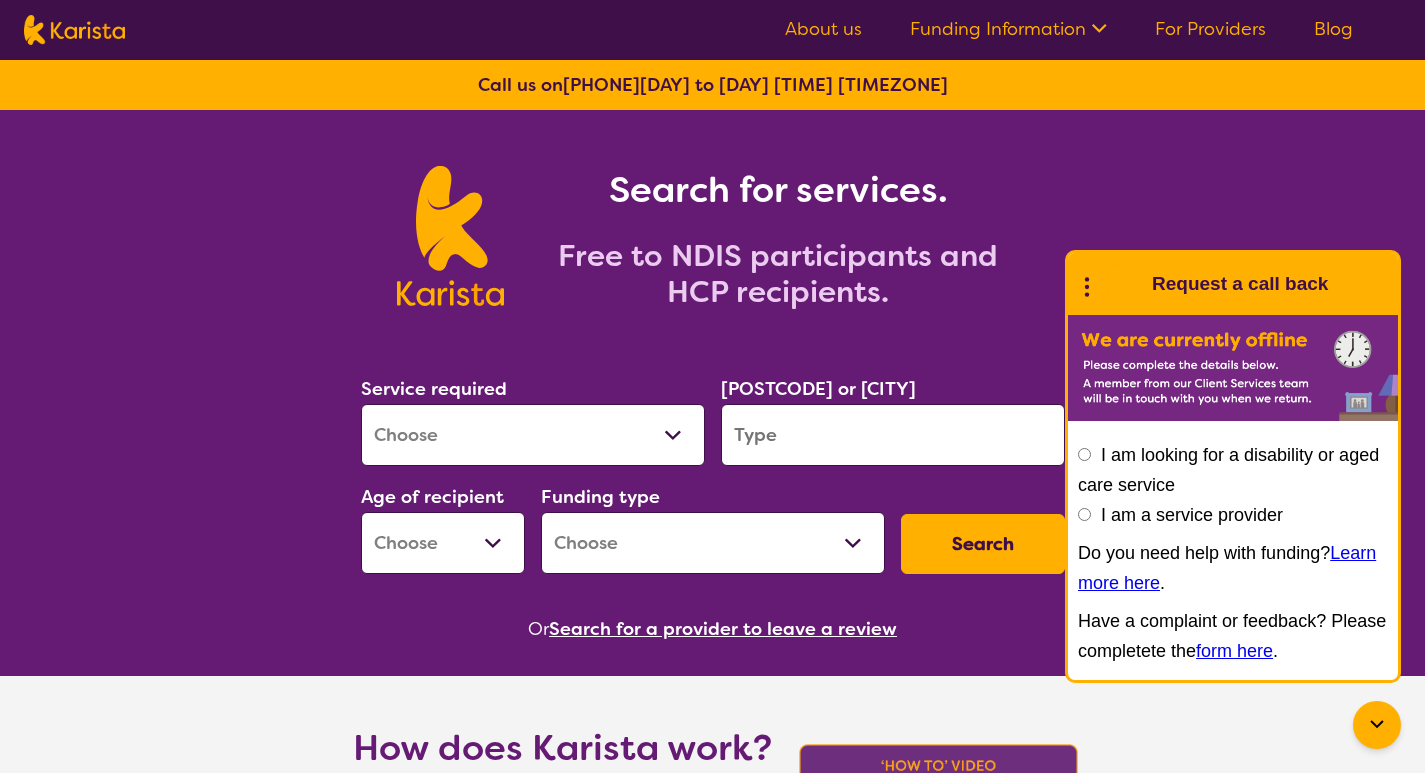 click on "For Providers" at bounding box center [1210, 29] 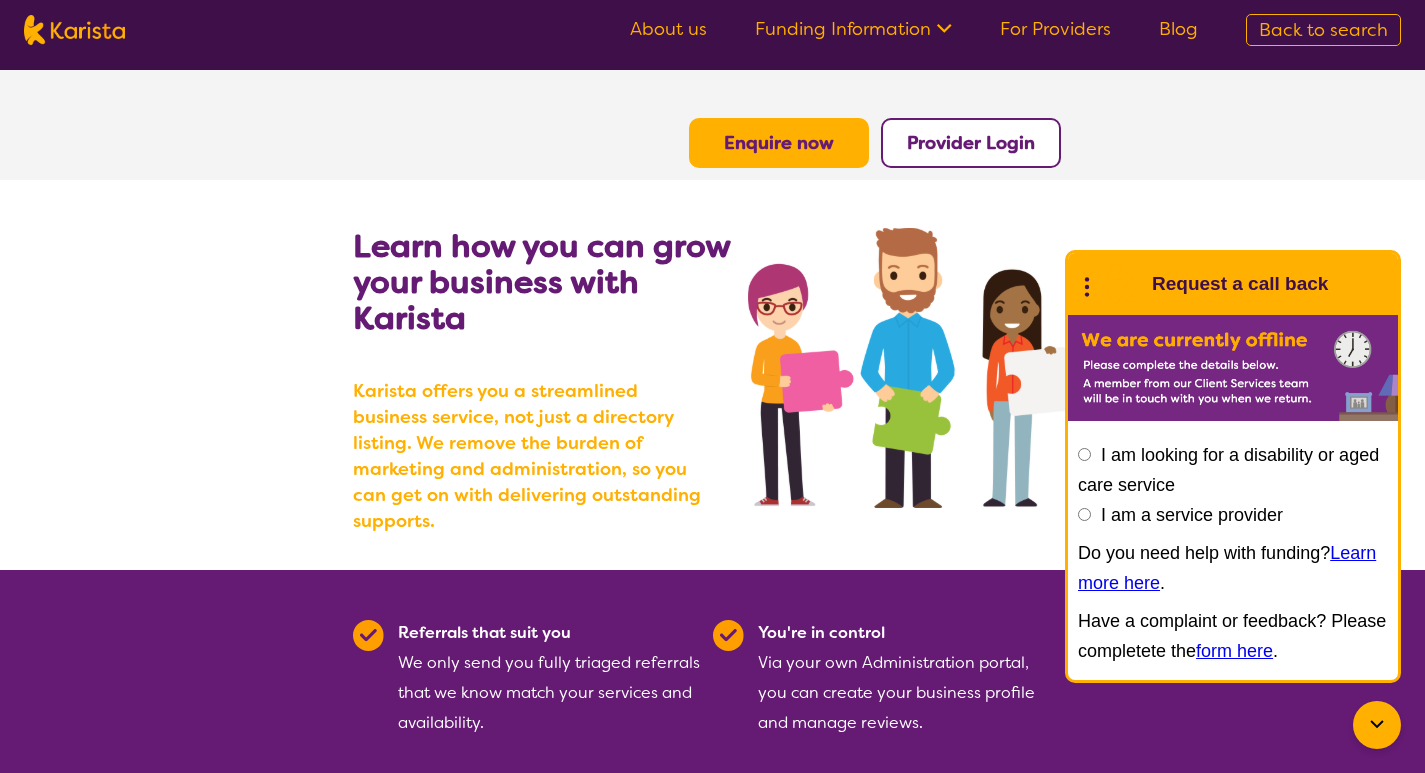 scroll, scrollTop: 0, scrollLeft: 0, axis: both 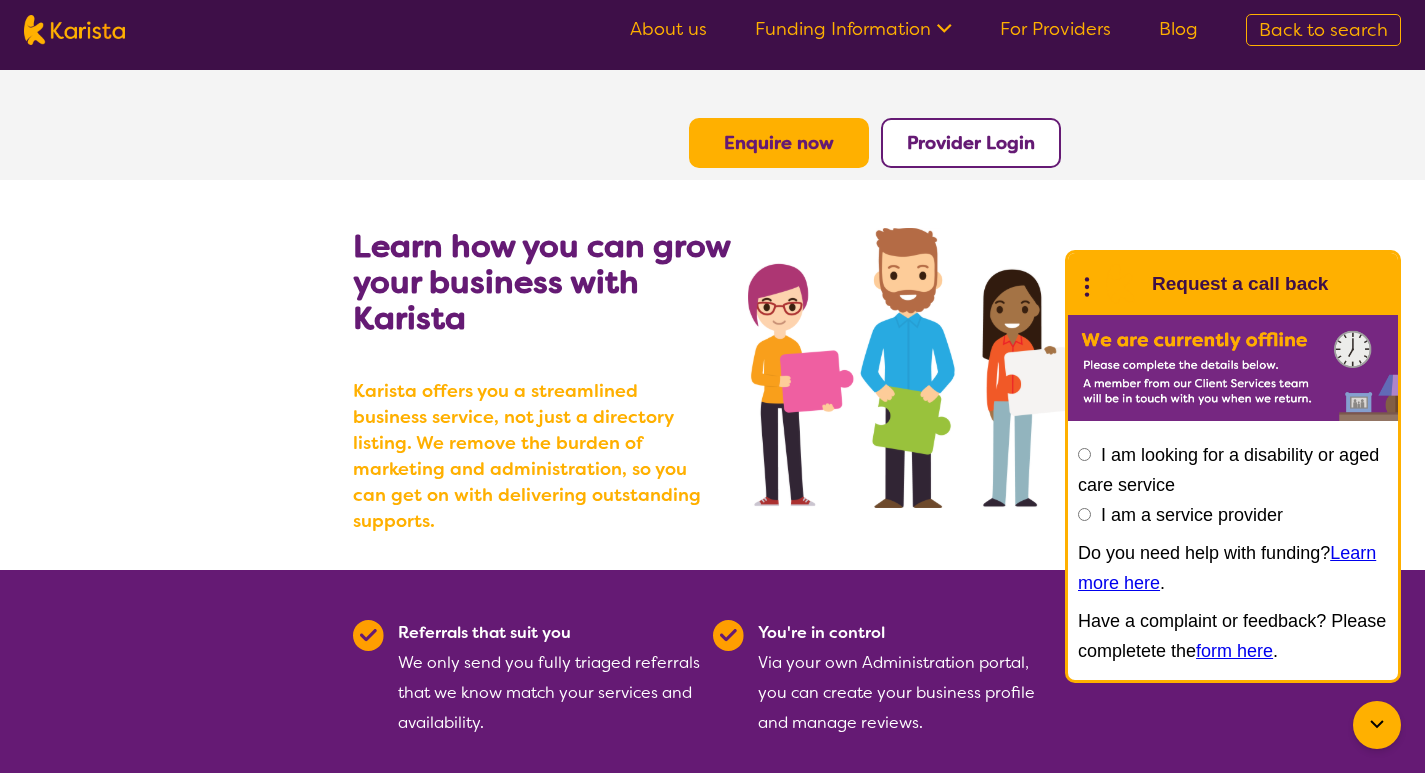 click on "Provider Login" at bounding box center (971, 143) 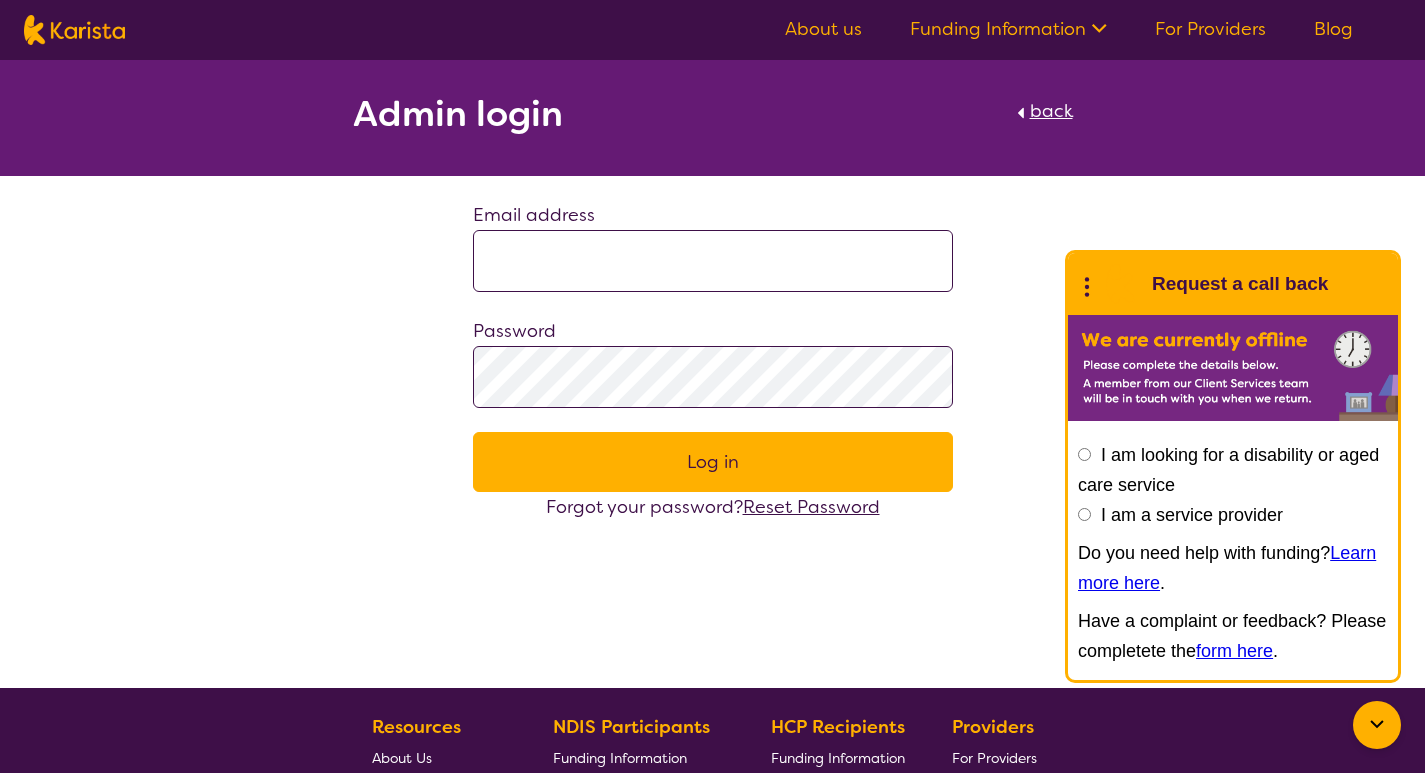 click at bounding box center (713, 261) 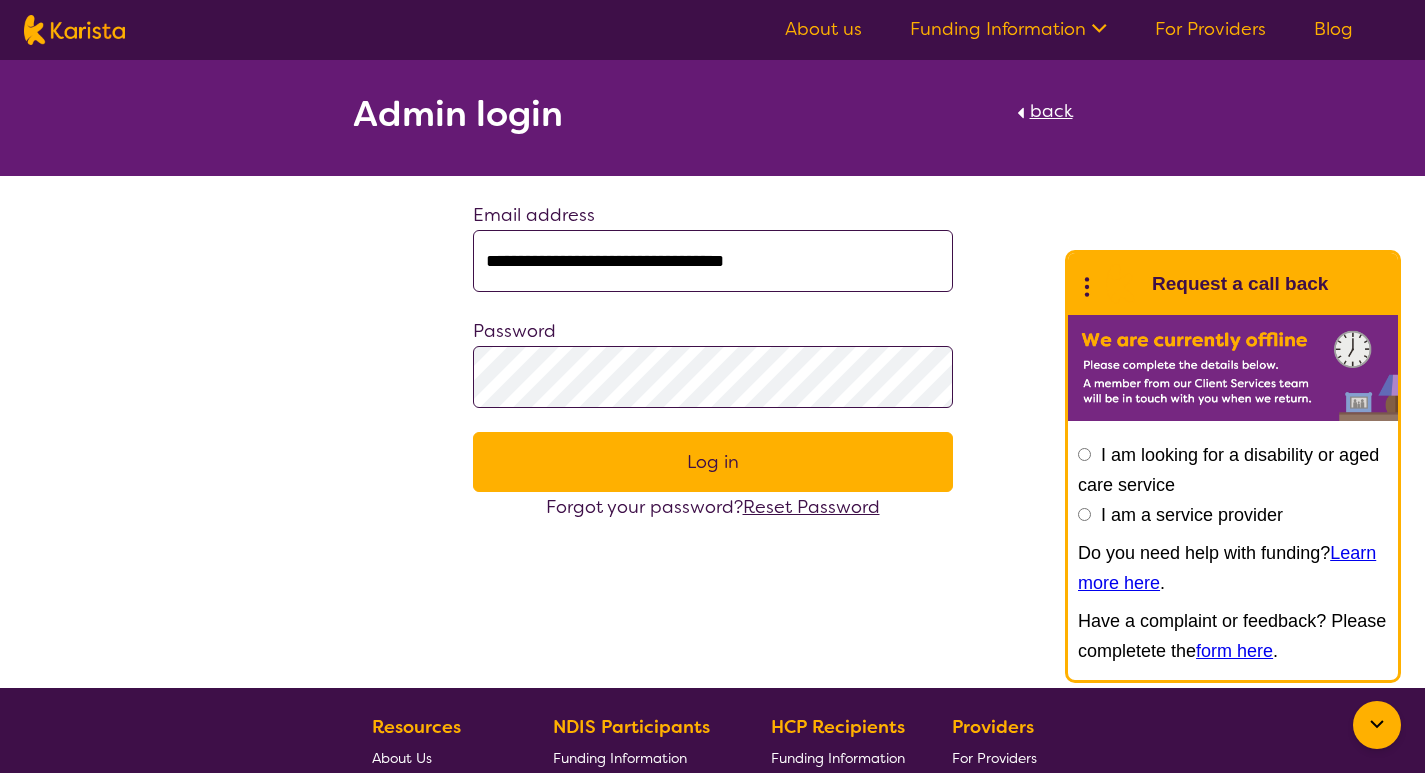 click on "Log in" at bounding box center (713, 462) 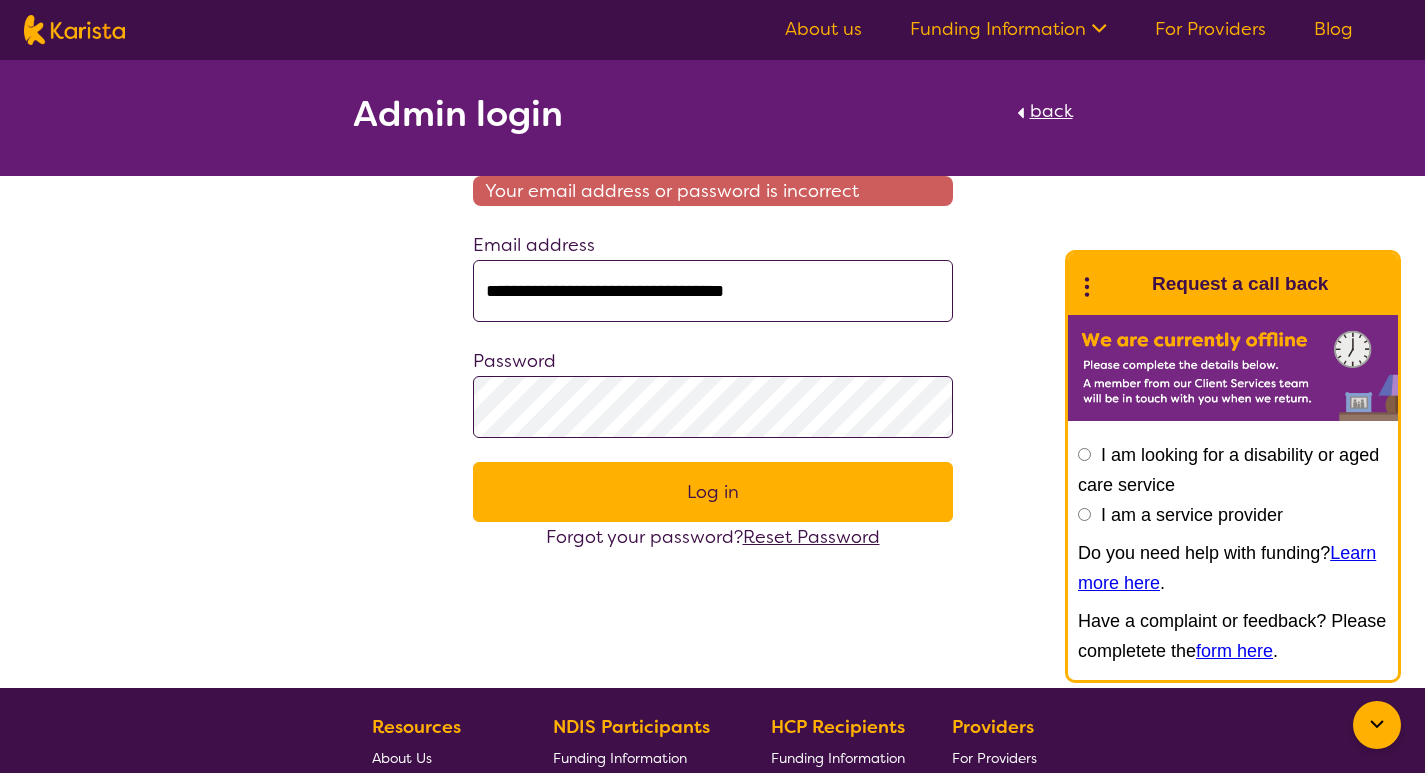 click at bounding box center (74, 30) 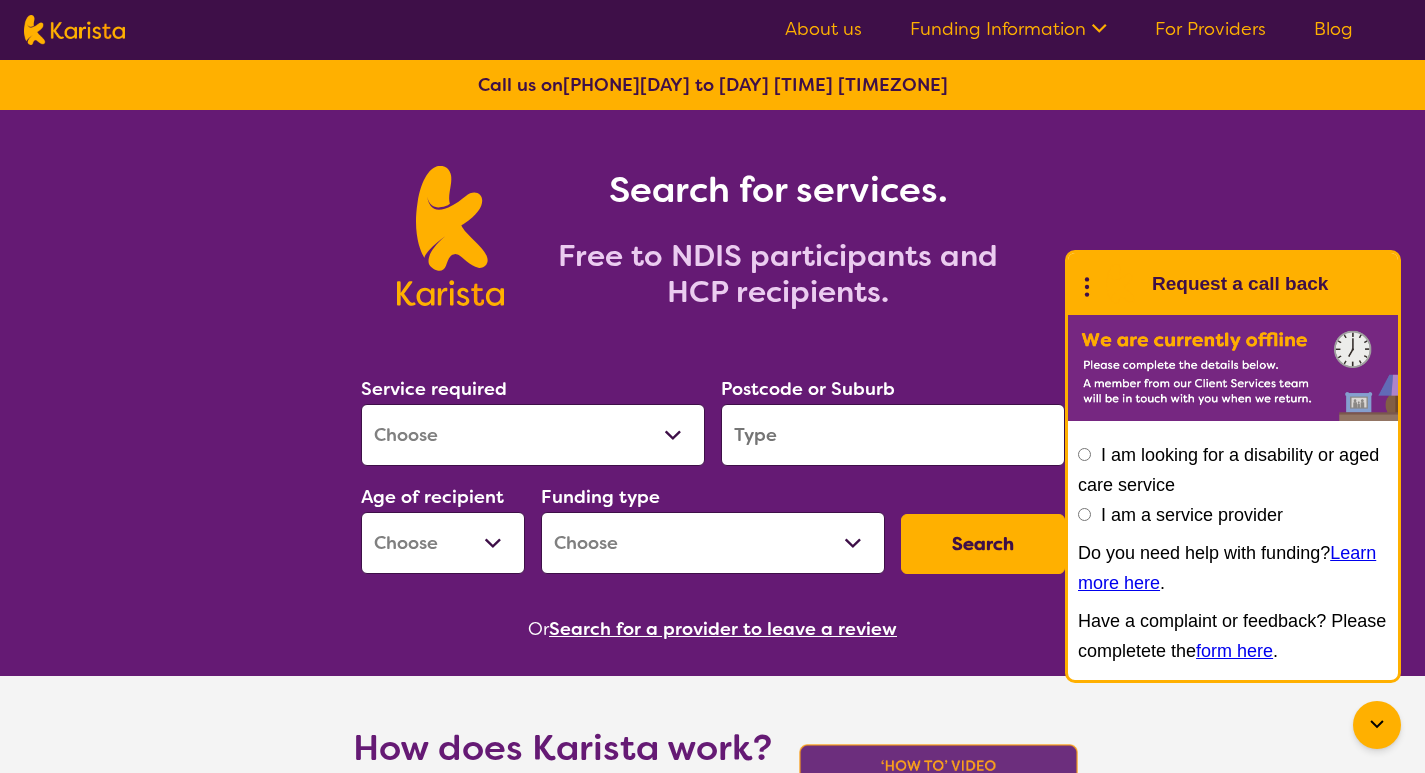 click on "I am a service provider" at bounding box center (1084, 514) 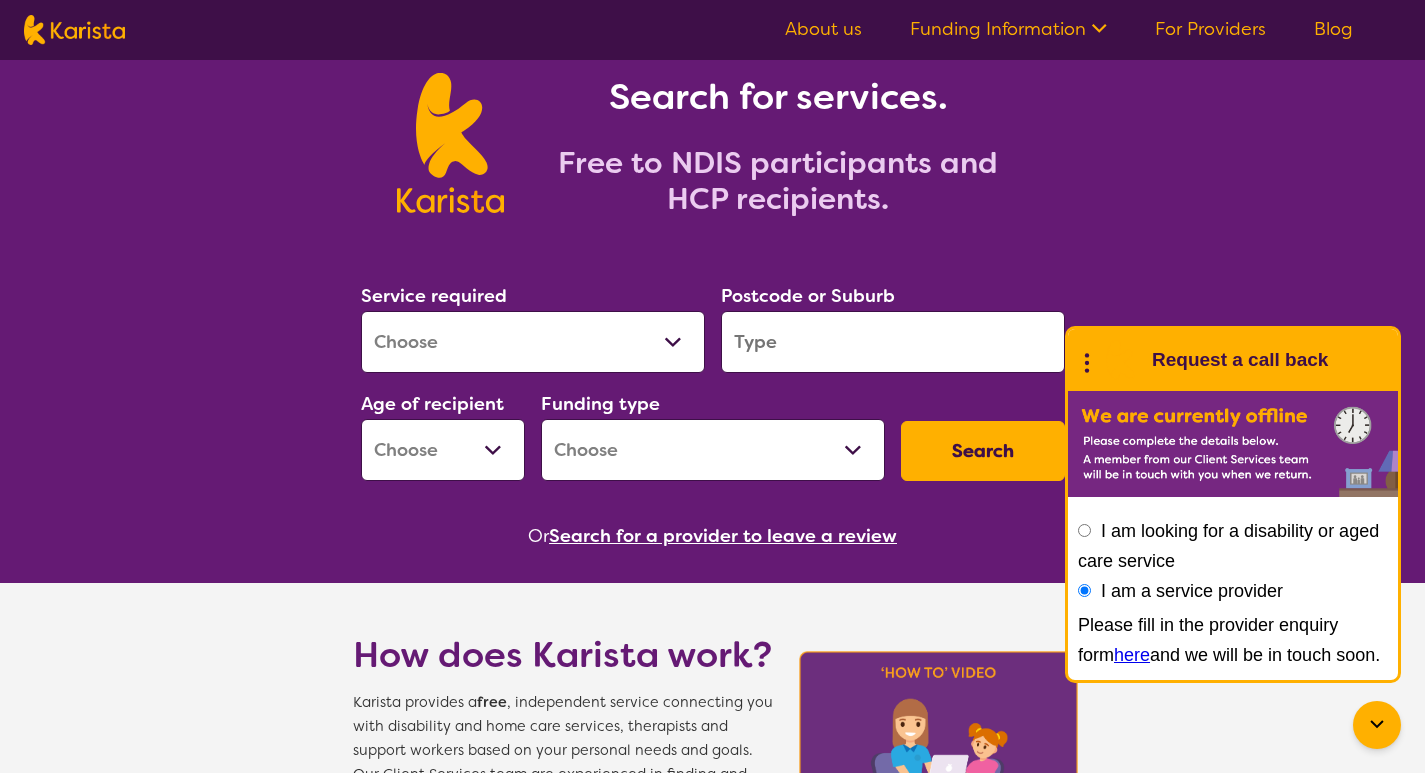 scroll, scrollTop: 200, scrollLeft: 0, axis: vertical 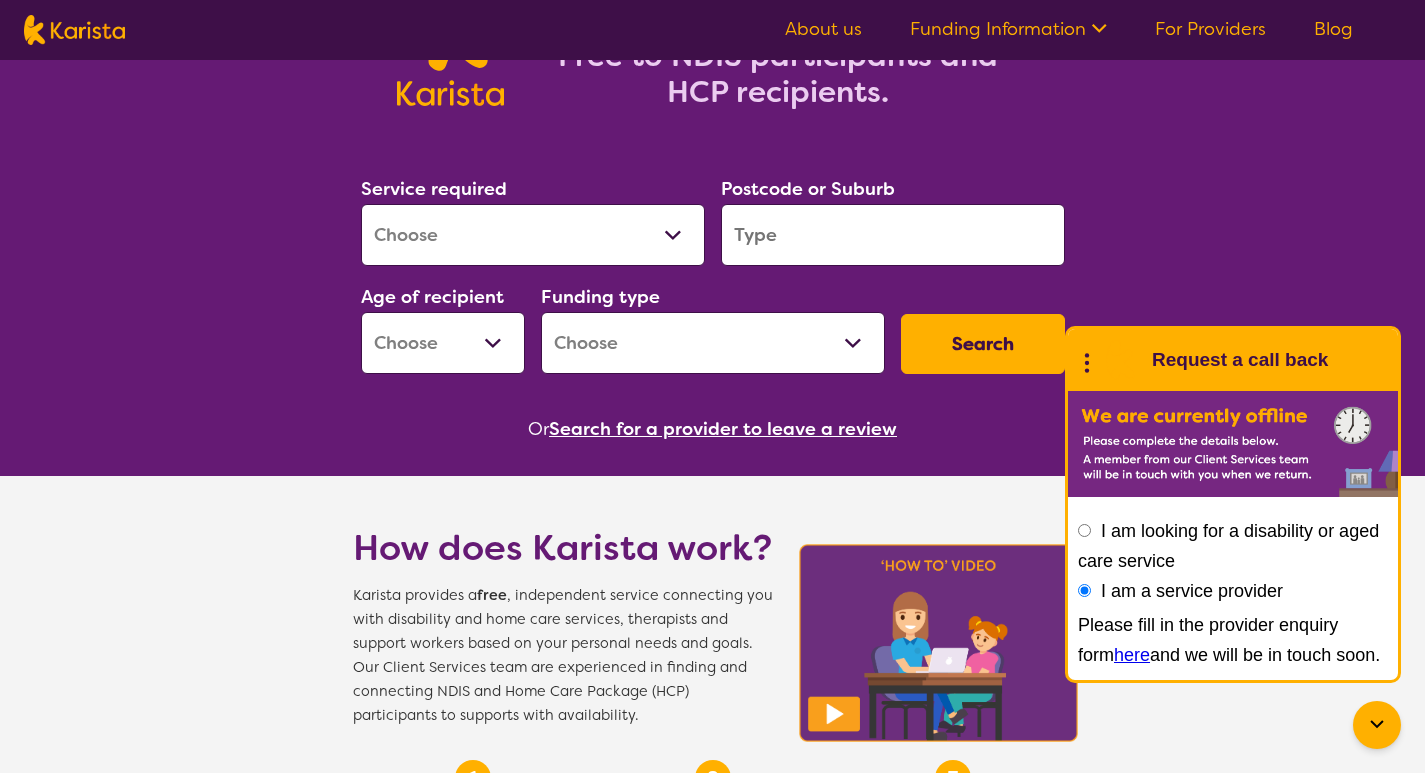 click on "here" at bounding box center (1132, 655) 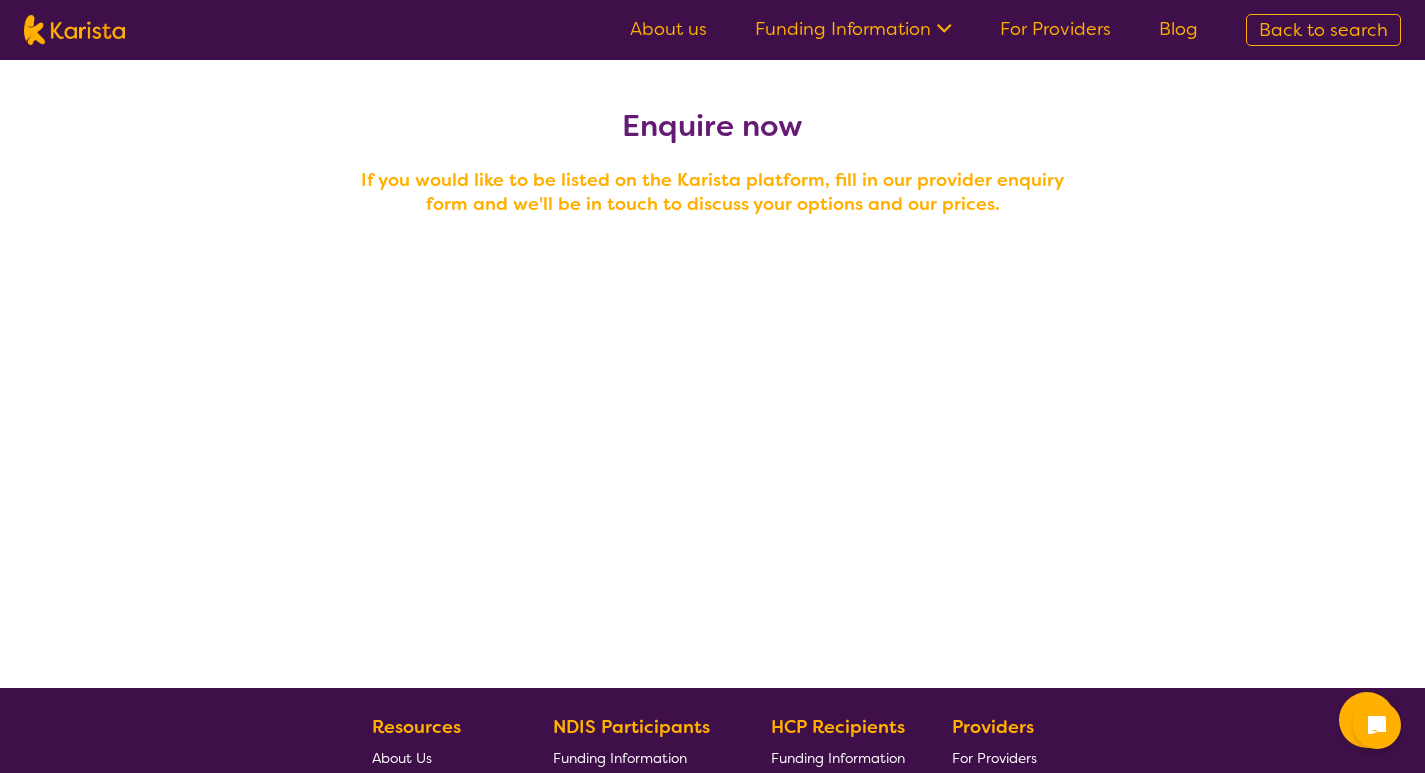 scroll, scrollTop: 0, scrollLeft: 0, axis: both 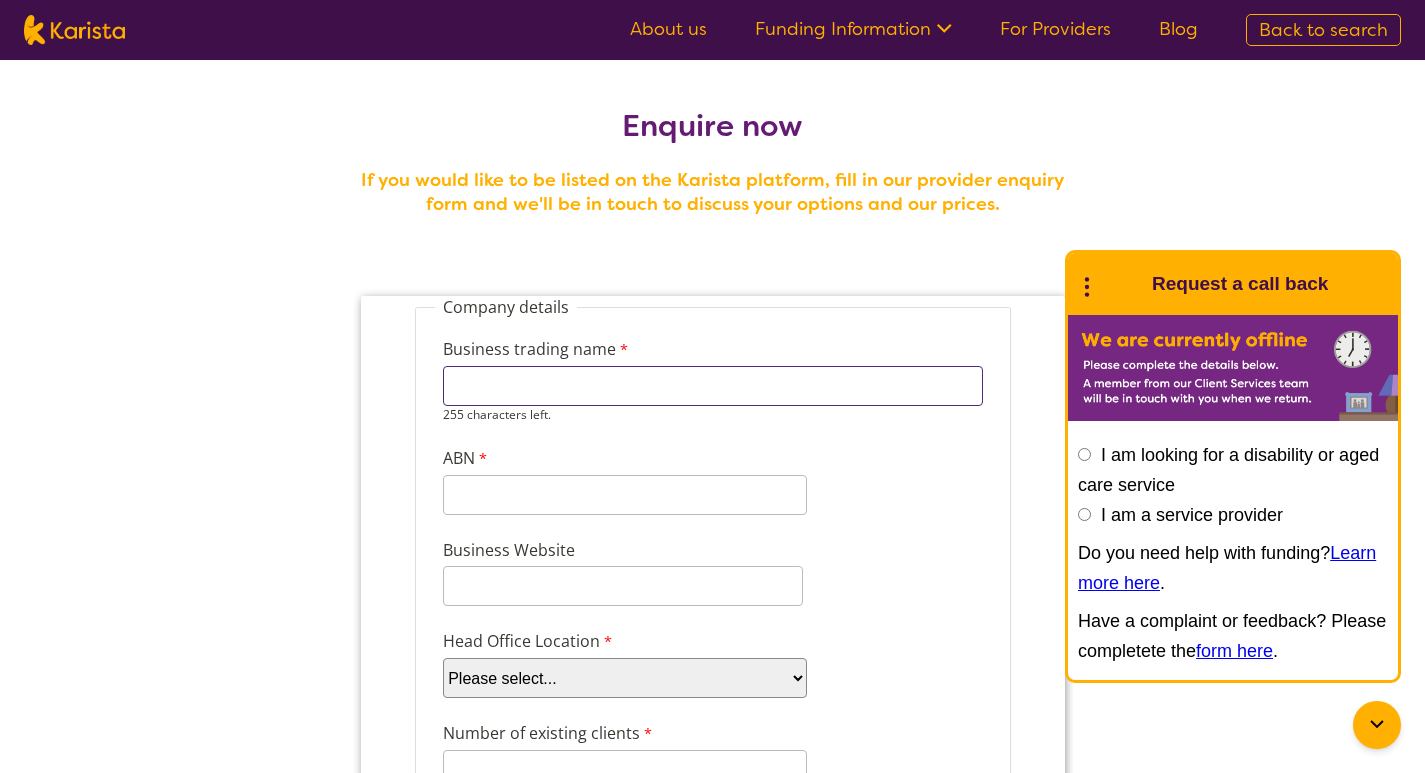 click on "Business trading name" at bounding box center [712, 386] 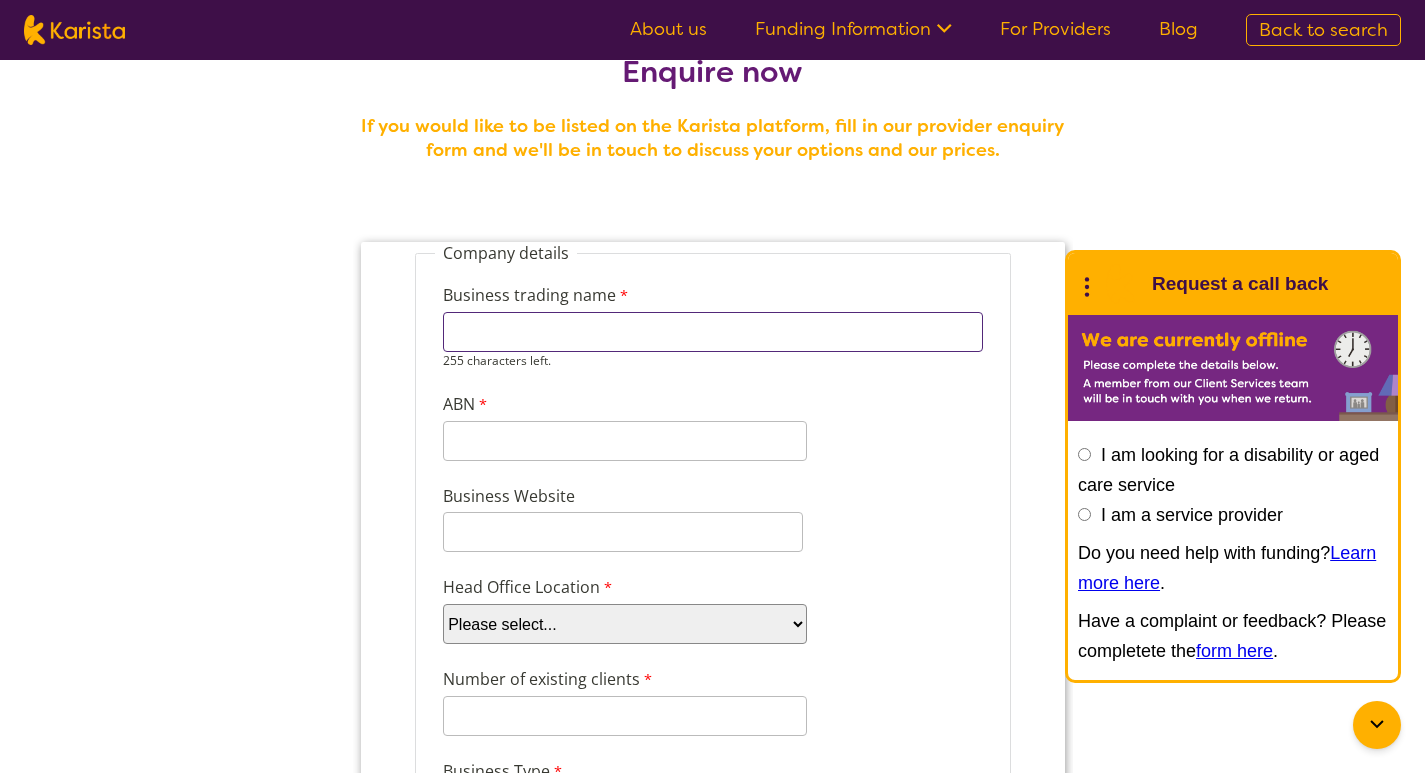 scroll, scrollTop: 100, scrollLeft: 0, axis: vertical 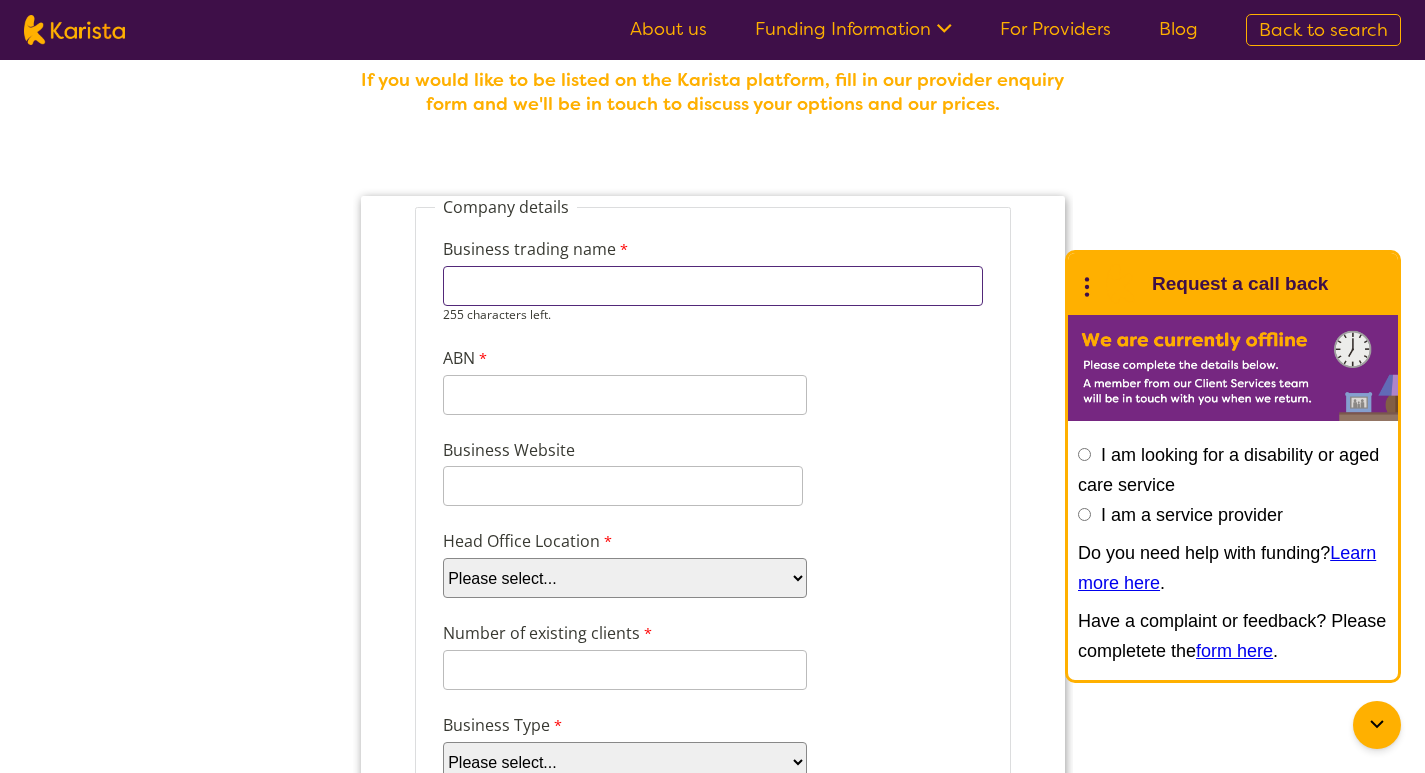 click on "Business trading name" at bounding box center [712, 286] 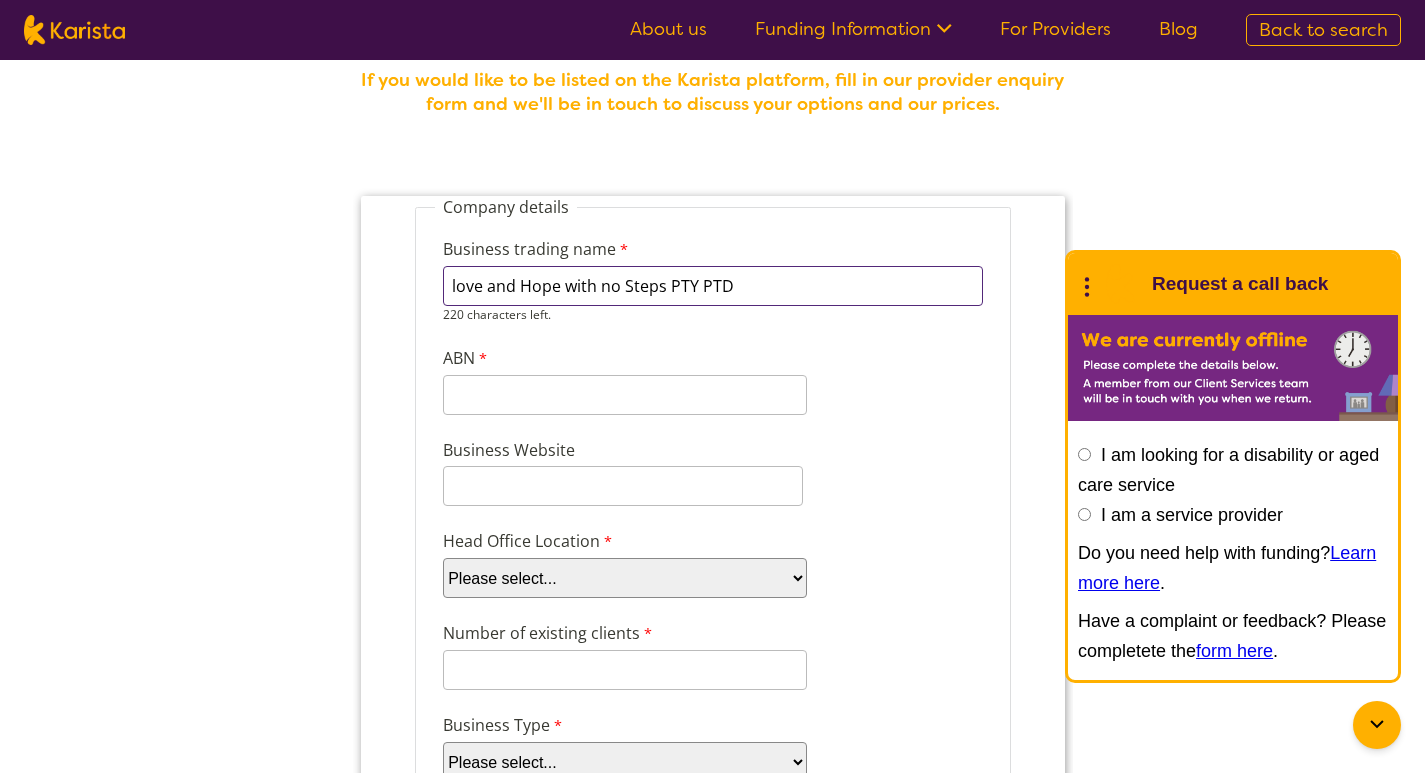 type on "love and Hope with no Steps PTY PTD" 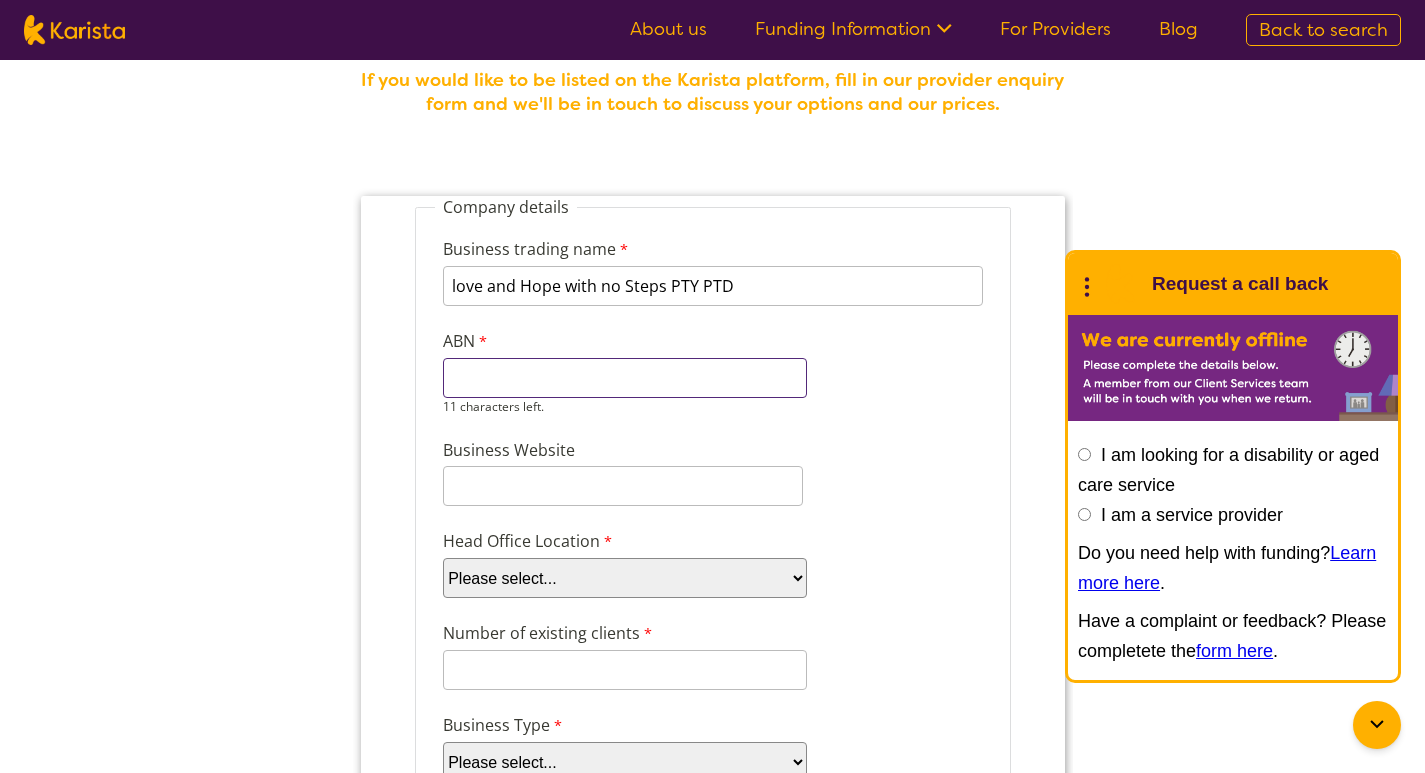 click on "ABN" at bounding box center (624, 378) 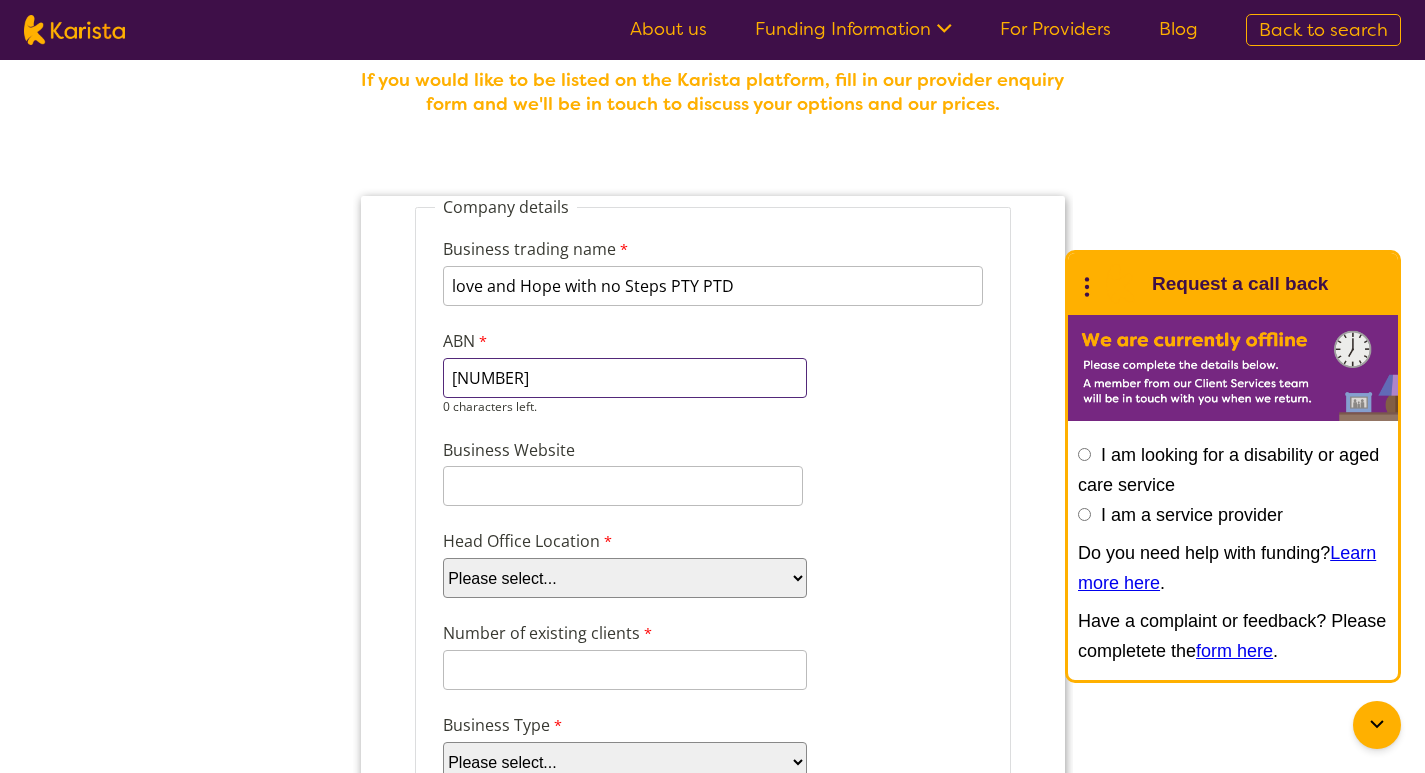 scroll, scrollTop: 200, scrollLeft: 0, axis: vertical 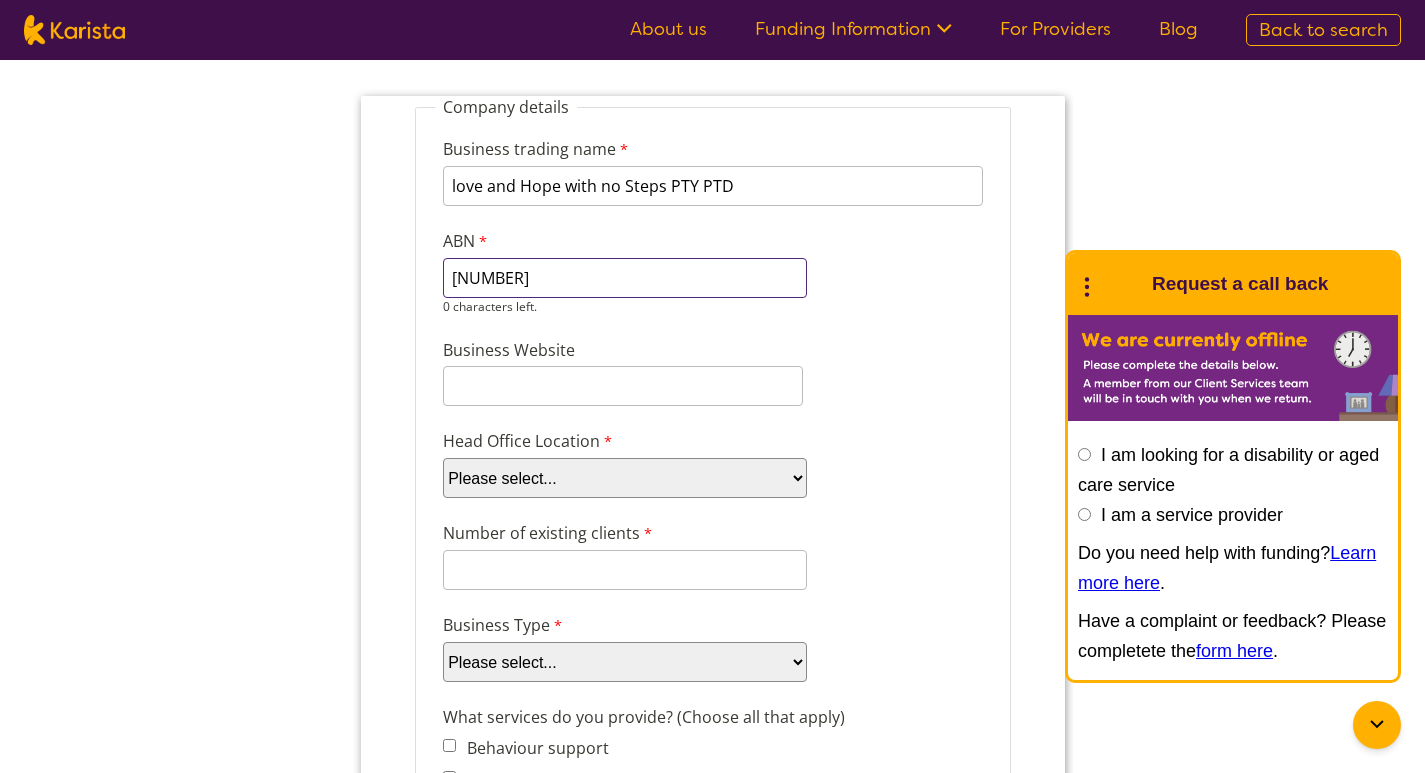 type on "[NUMBER]" 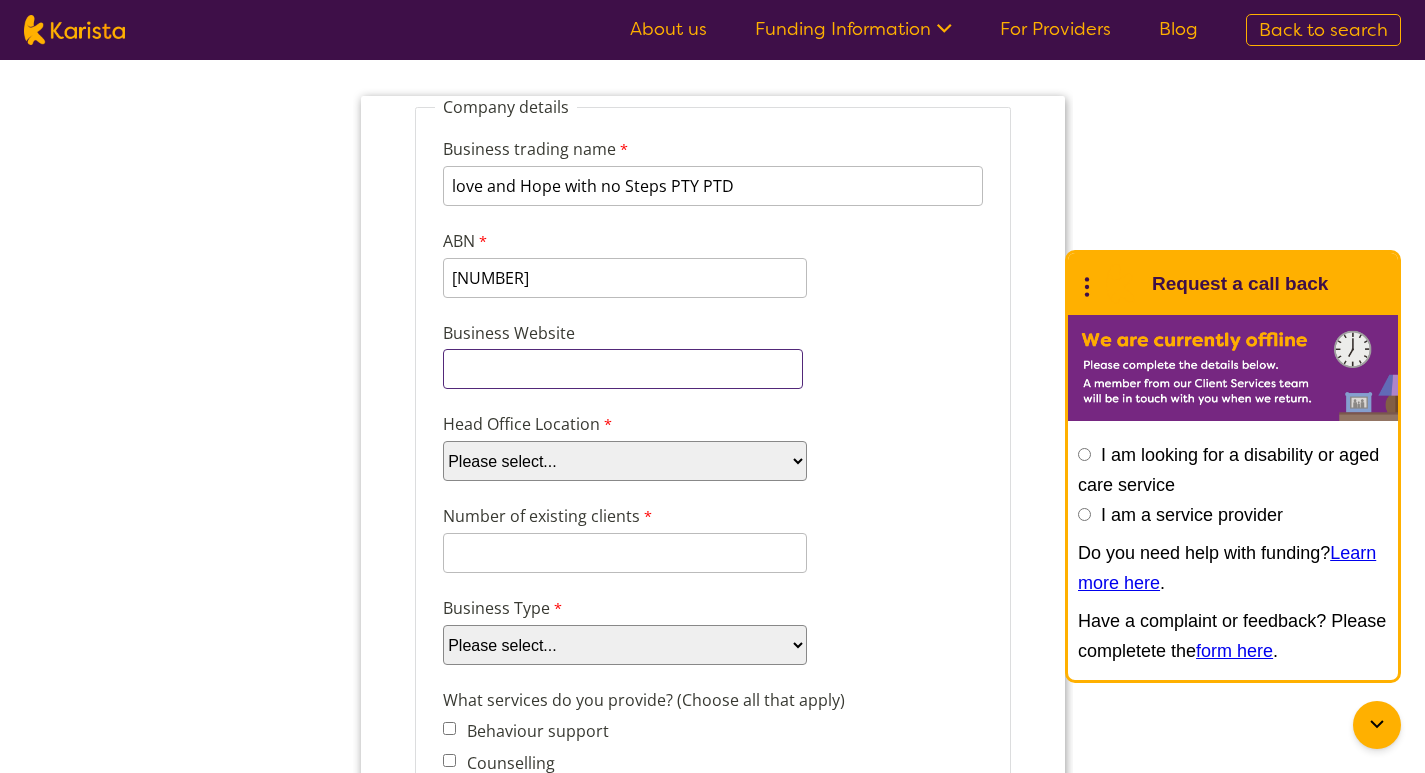 click on "Business Website" at bounding box center (712, 355) 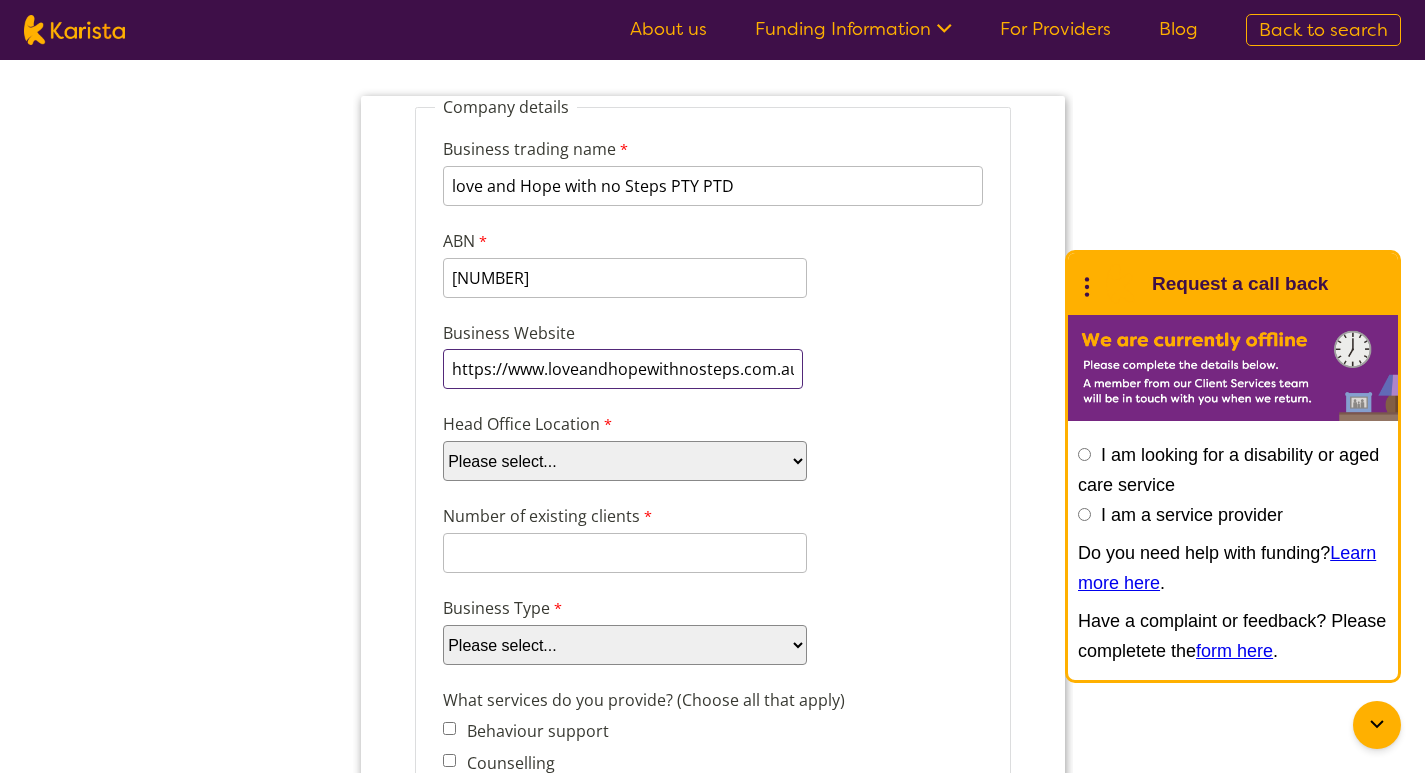 scroll, scrollTop: 0, scrollLeft: 8, axis: horizontal 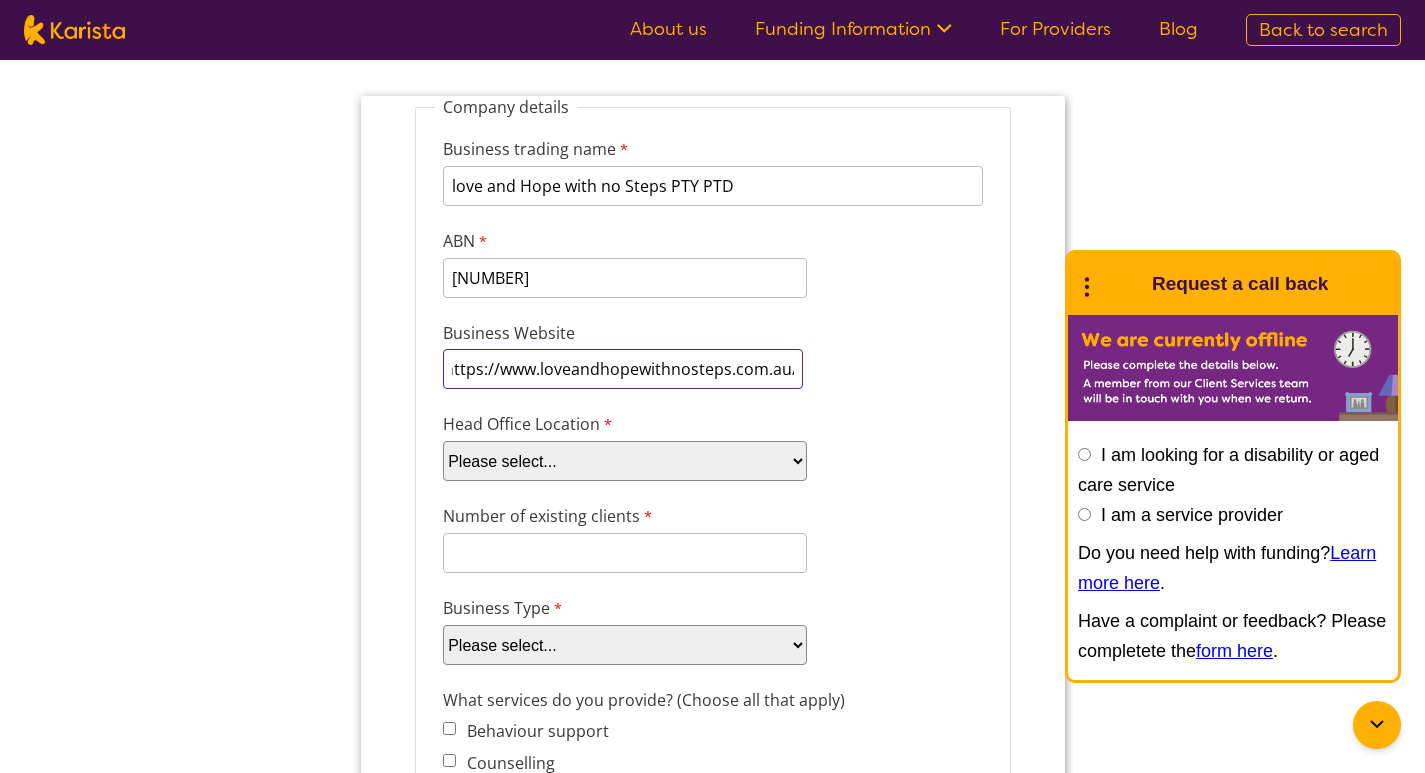 type on "https://www.loveandhopewithnosteps.com.au/" 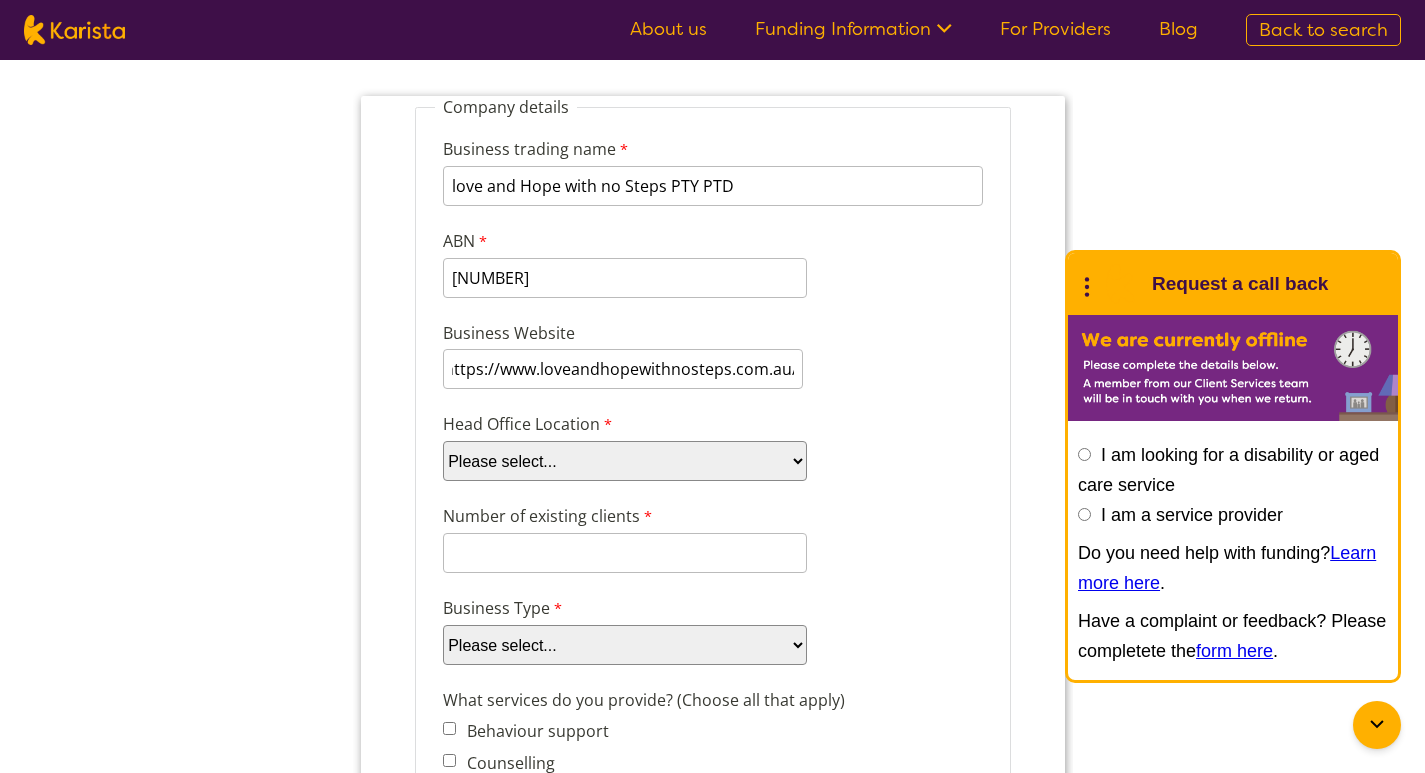 scroll, scrollTop: 0, scrollLeft: 0, axis: both 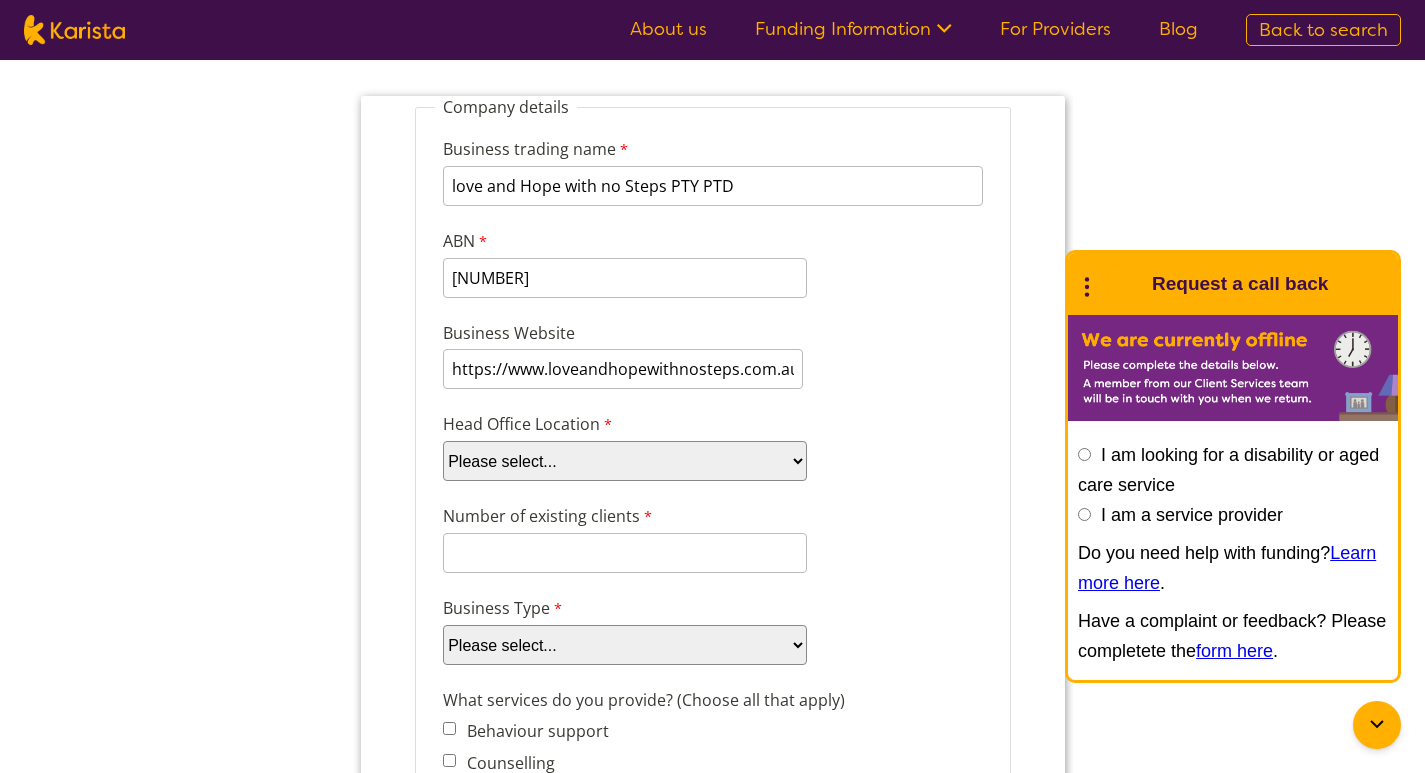 click on "Please select...
[STATE]
[STATE]
[STATE]
[STATE]
[STATE]
[STATE]
[STATE]
[STATE]" at bounding box center (624, 461) 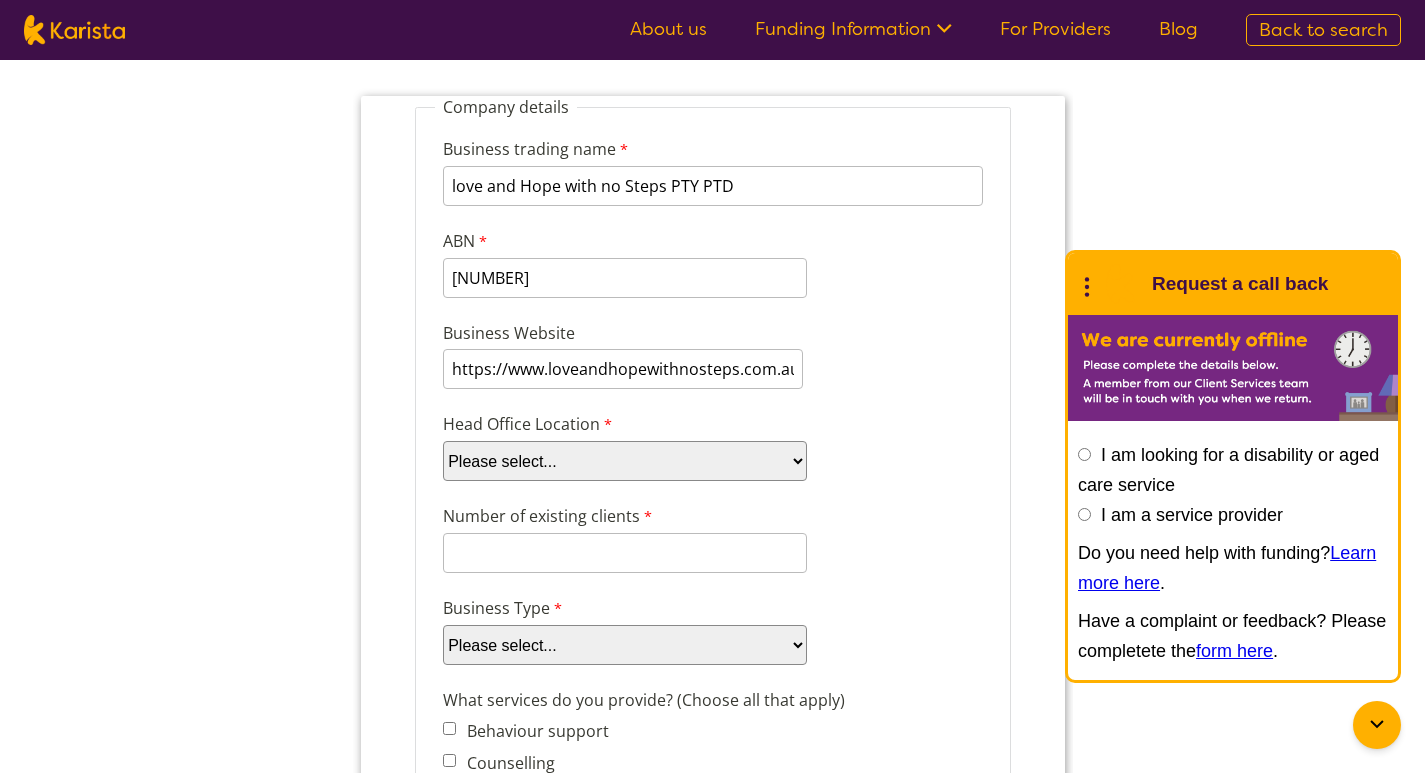 select on "tfa_95" 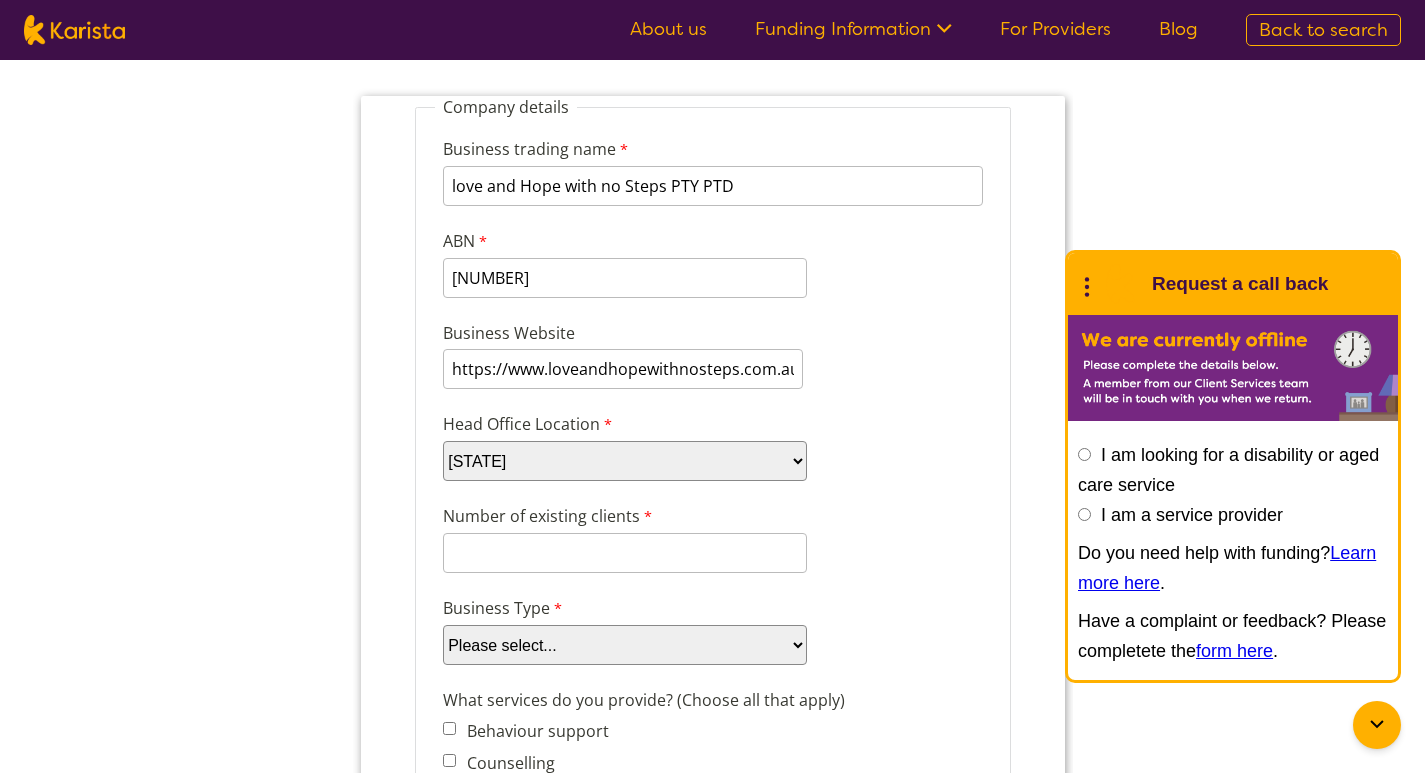 click on "Please select...
[STATE]
[STATE]
[STATE]
[STATE]
[STATE]
[STATE]
[STATE]
[STATE]" at bounding box center (624, 461) 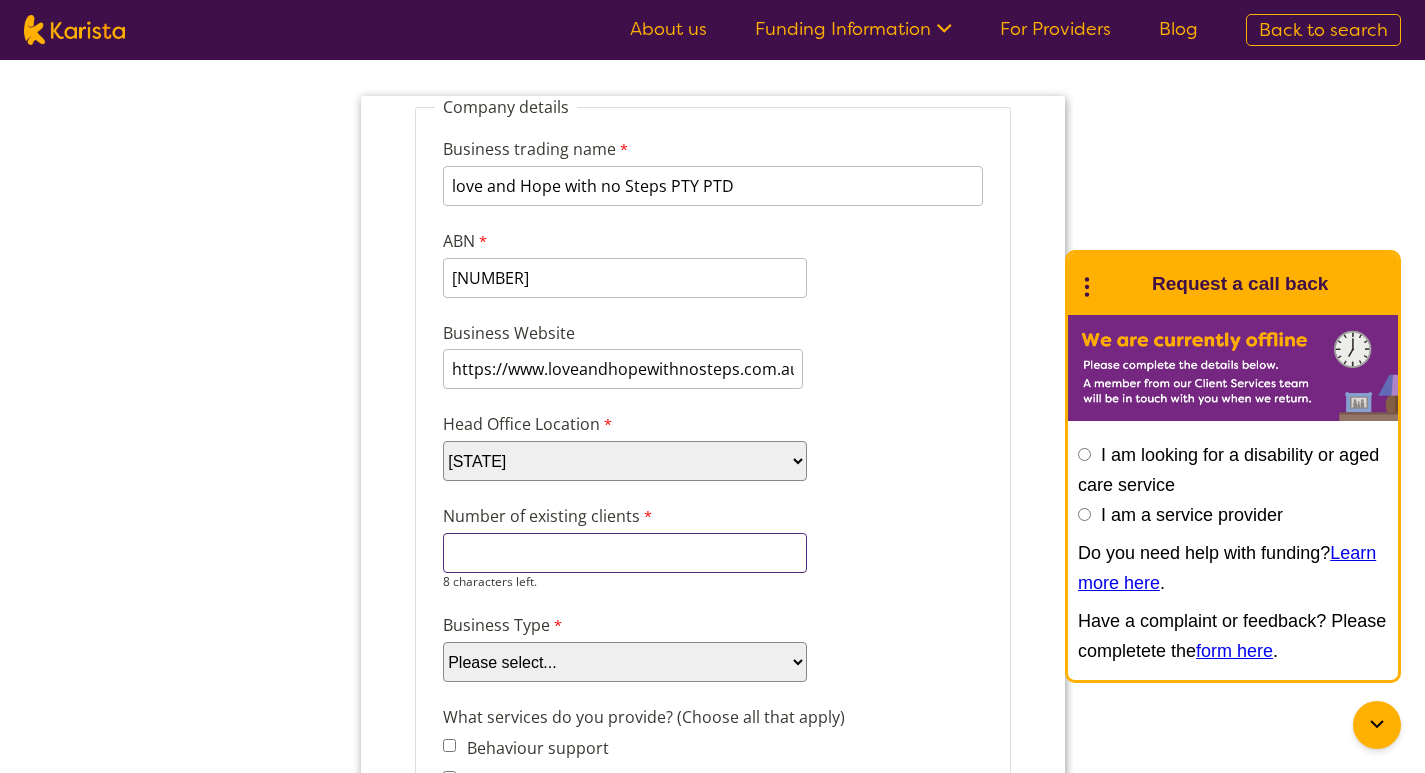 click on "Number of existing clients" at bounding box center (624, 553) 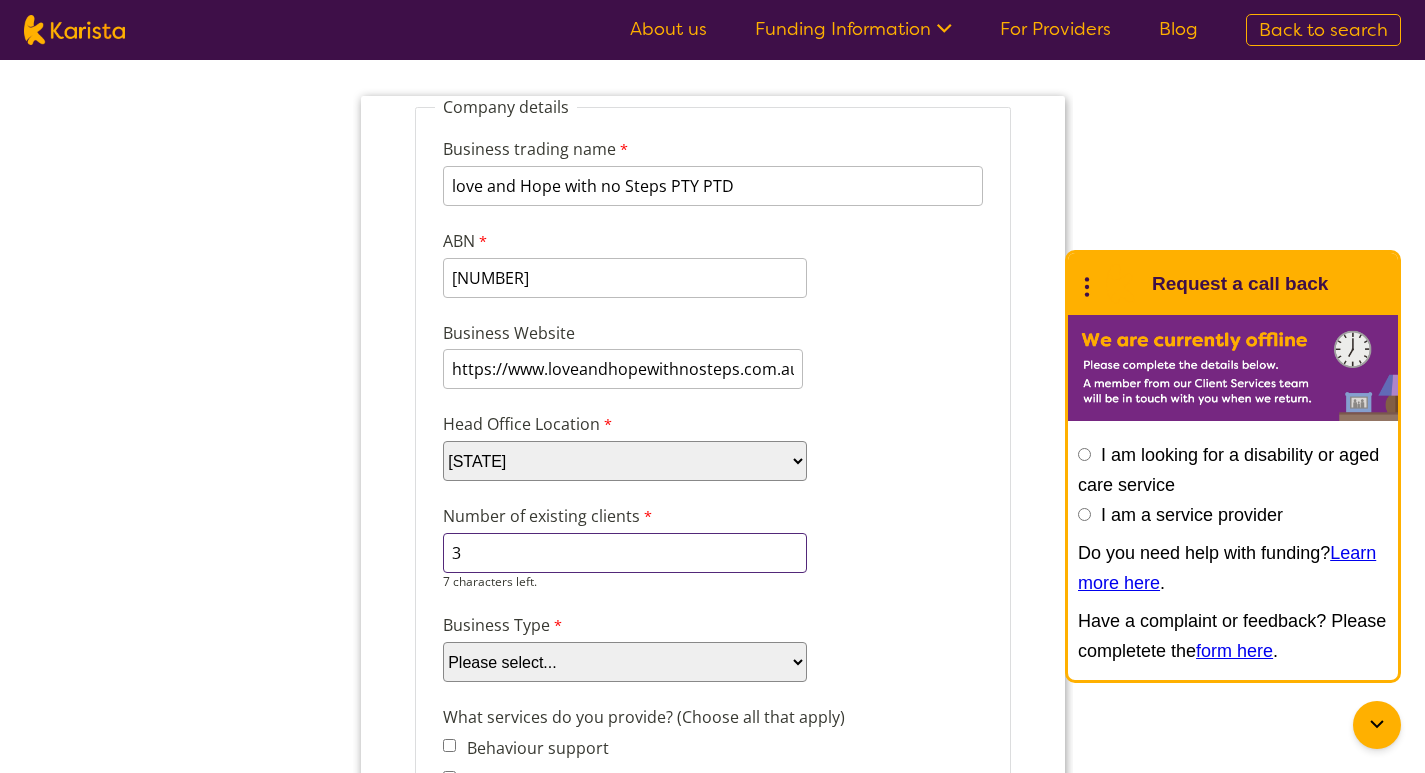 type on "3" 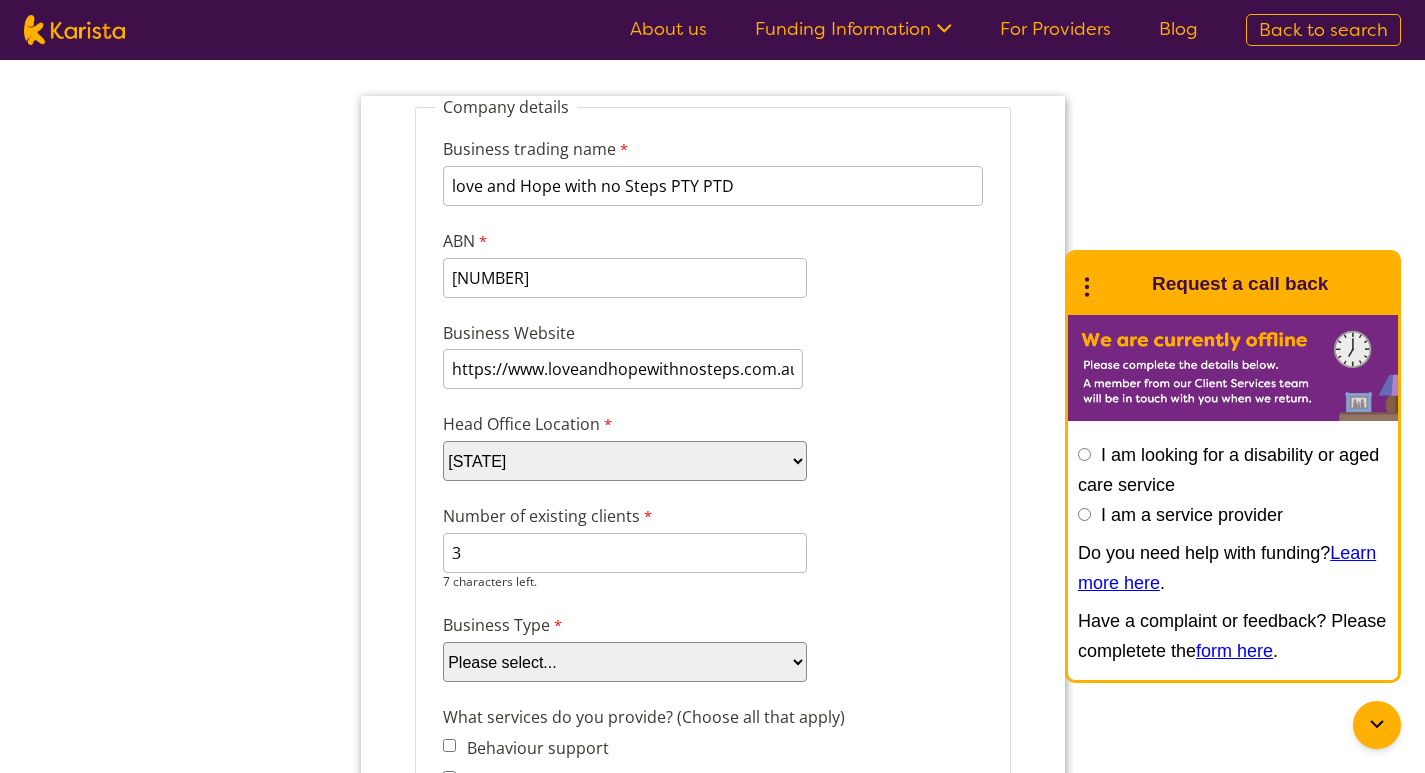 click on "Number of existing clients 3" at bounding box center [712, 547] 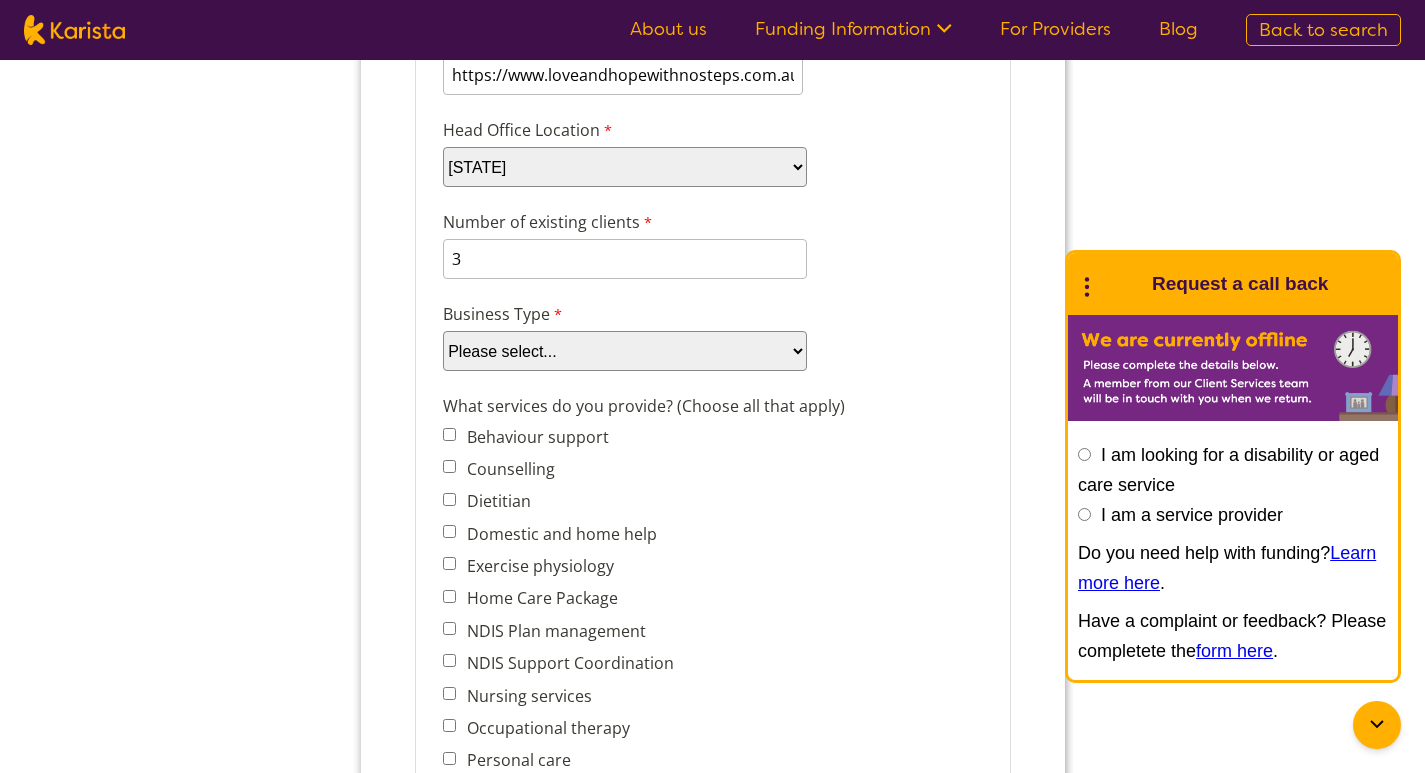 scroll, scrollTop: 500, scrollLeft: 0, axis: vertical 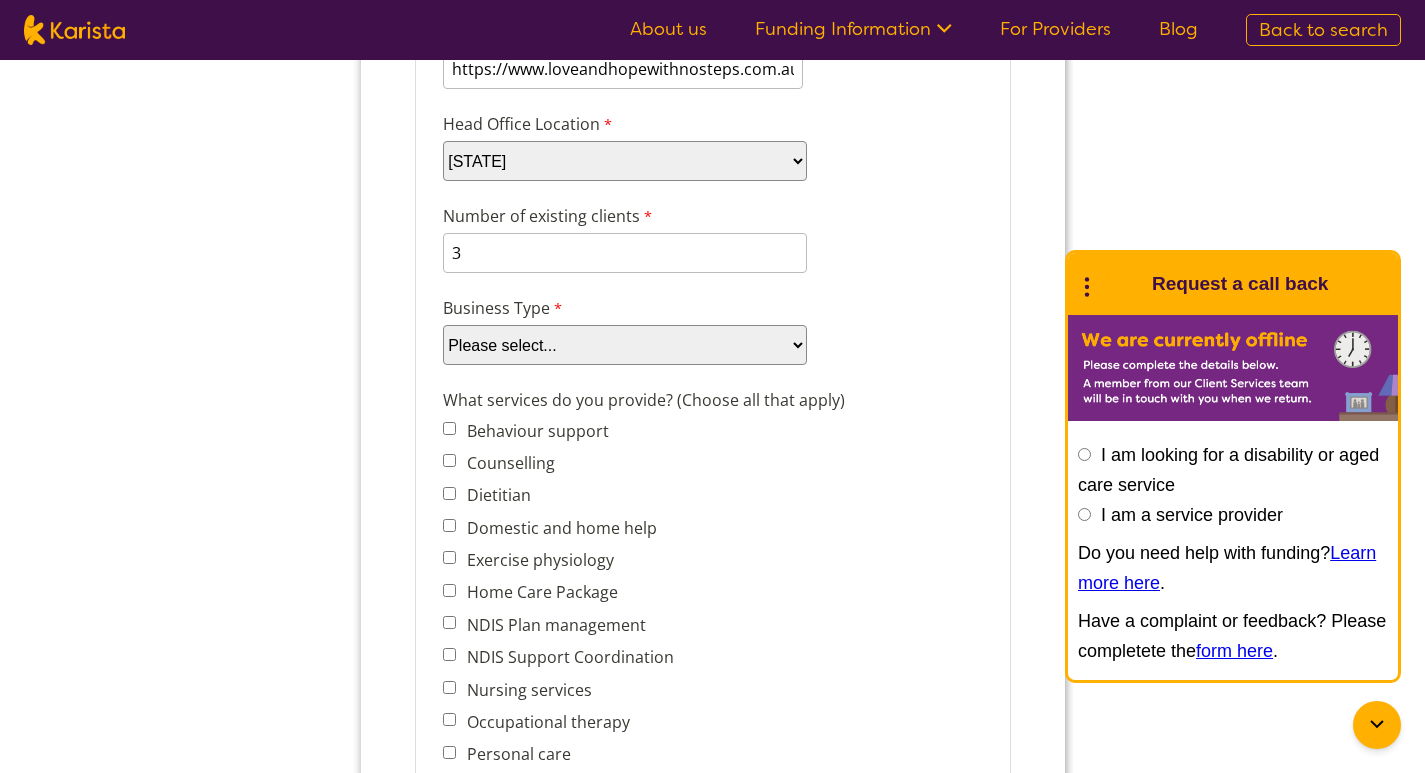 click on "Please select...
Company
Individual/Sole Trader
Other (please specify)" at bounding box center (624, 345) 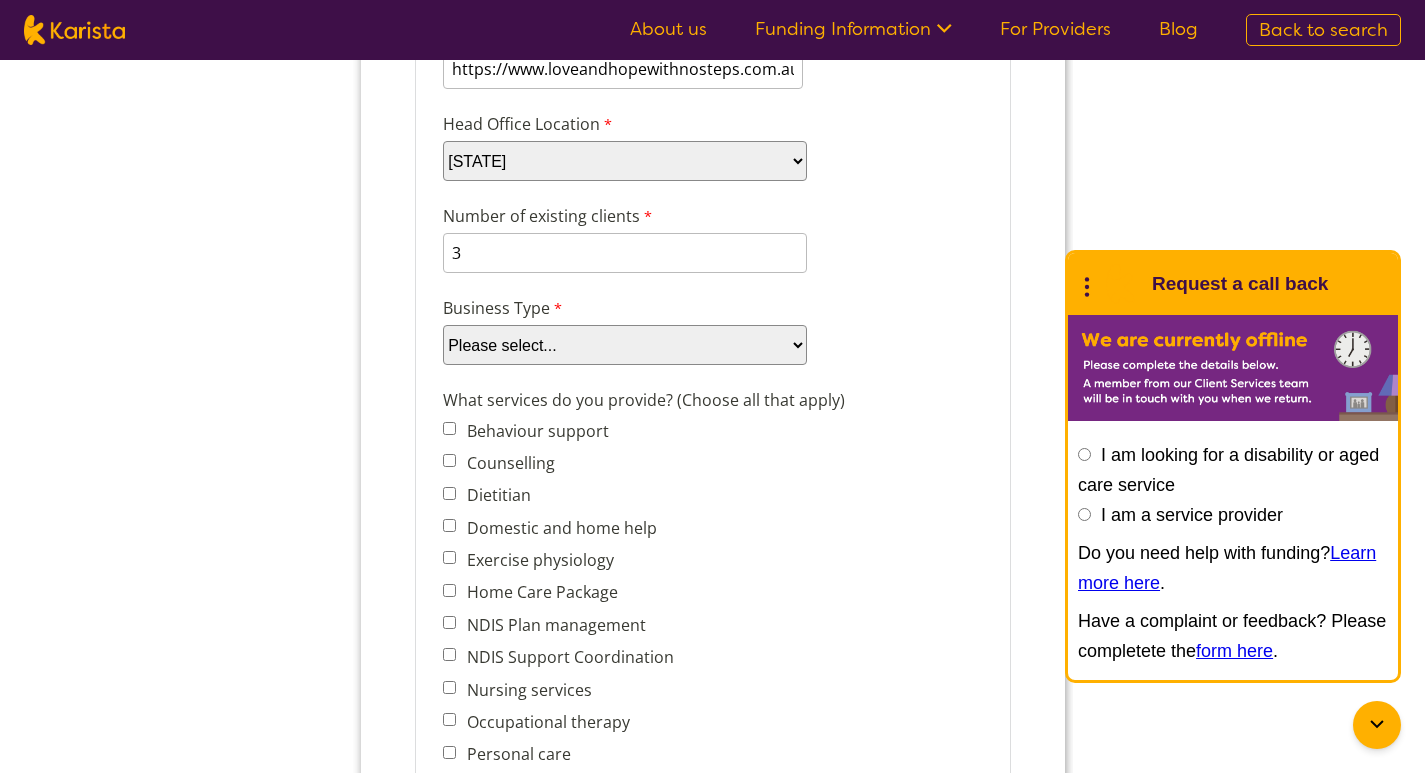 select on "tfa_87" 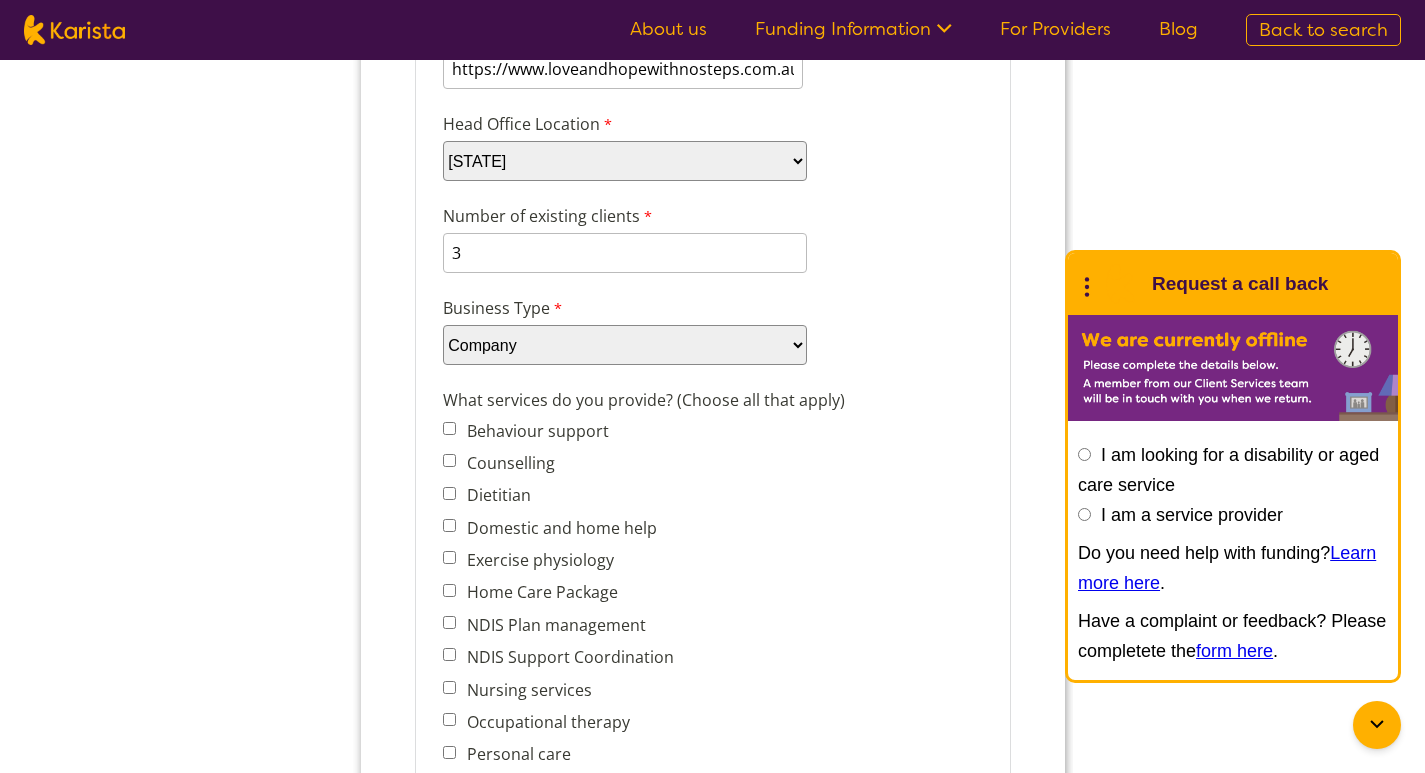 click on "Please select...
Company
Individual/Sole Trader
Other (please specify)" at bounding box center [624, 345] 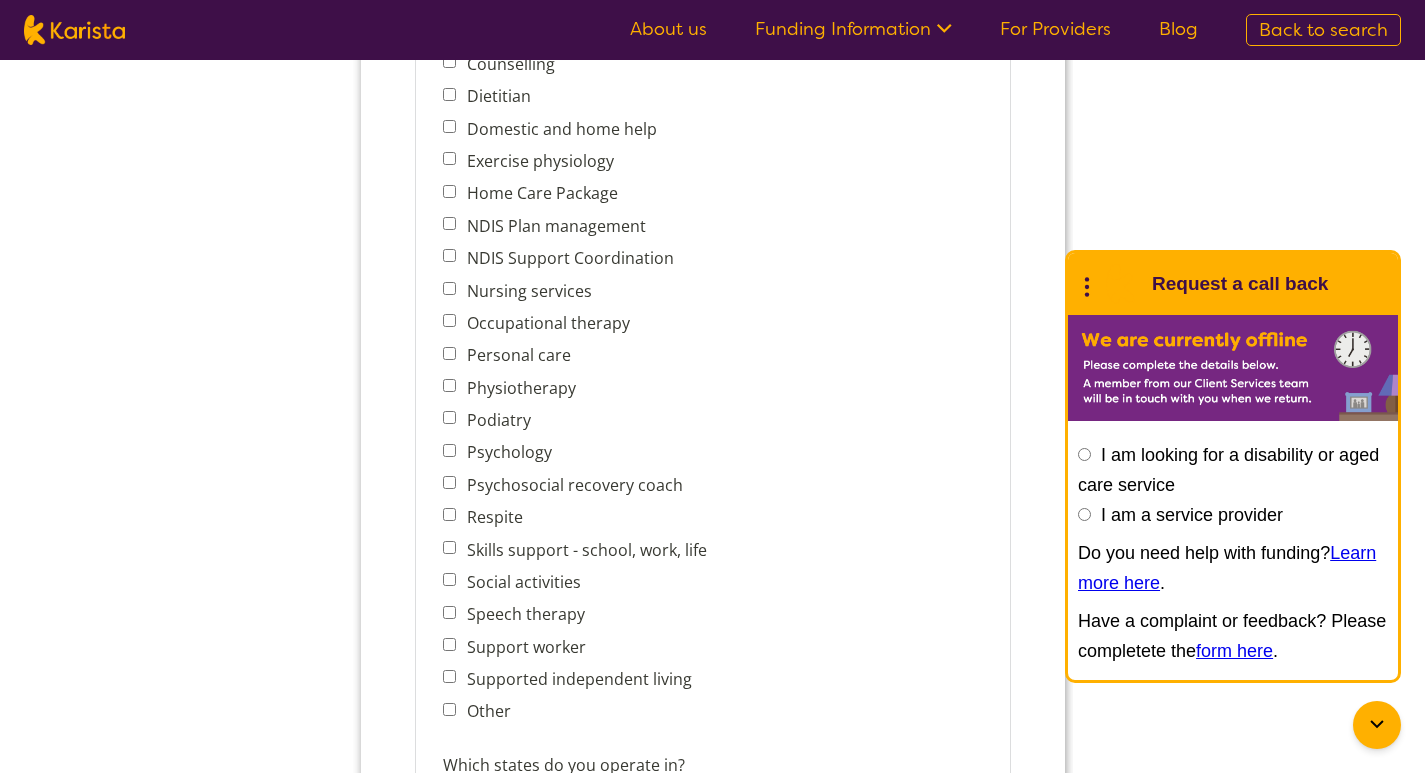 scroll, scrollTop: 900, scrollLeft: 0, axis: vertical 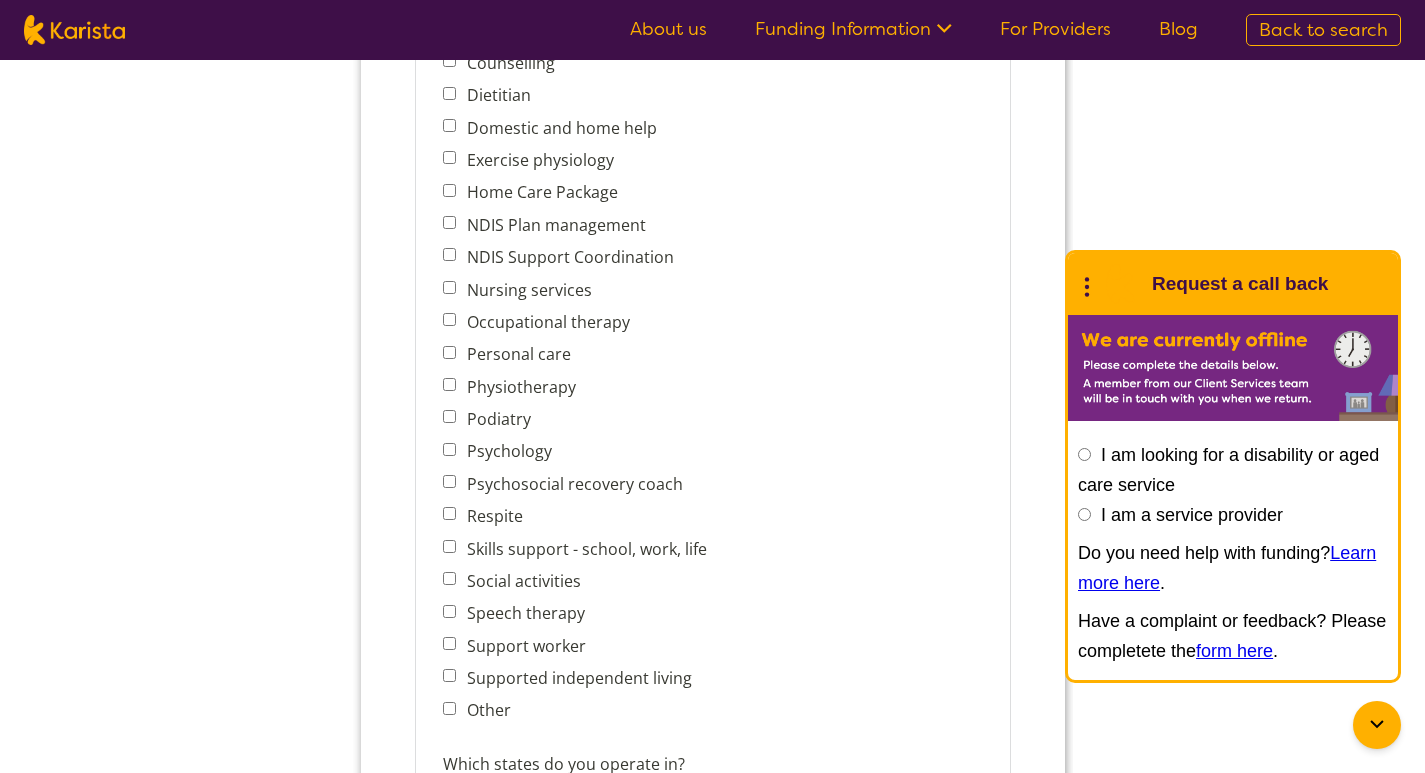click on "Personal care" at bounding box center (448, 352) 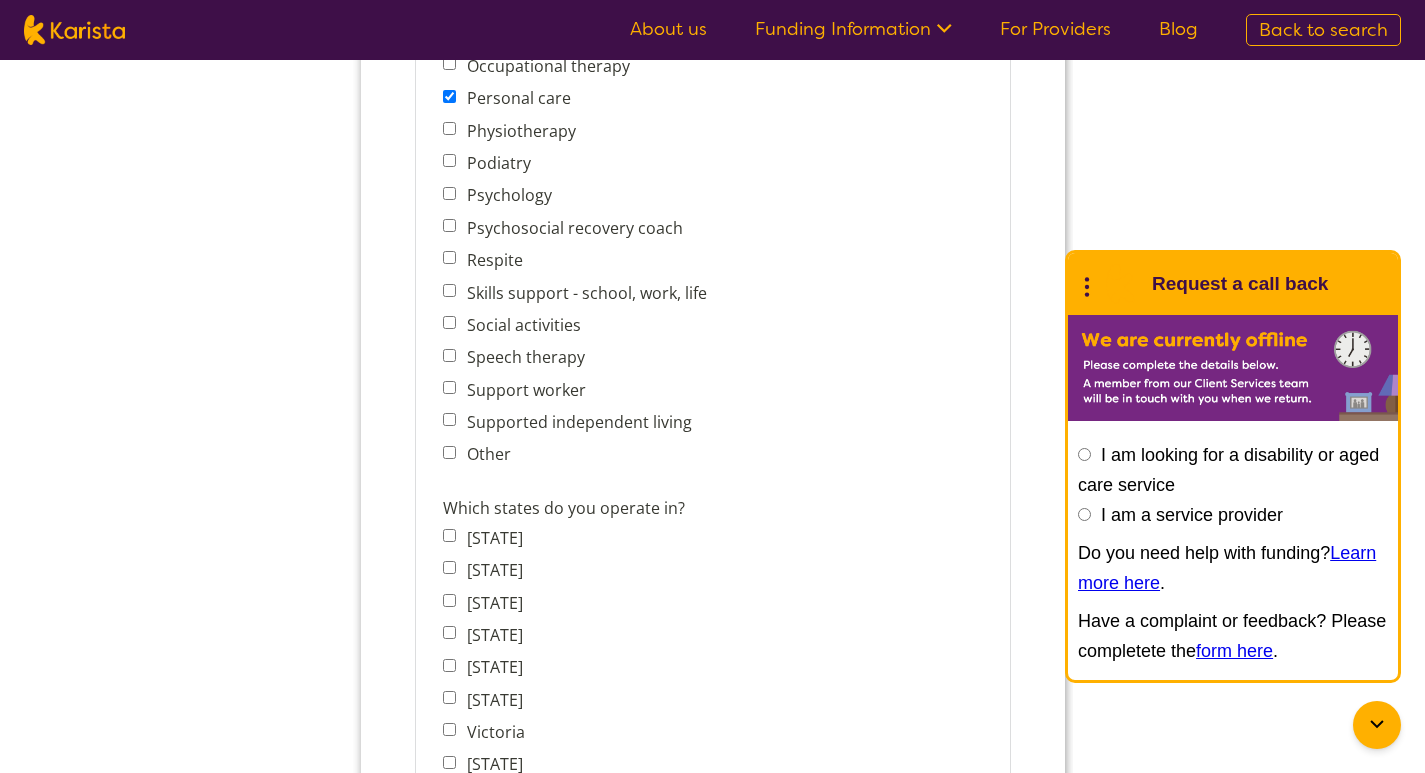 scroll, scrollTop: 1200, scrollLeft: 0, axis: vertical 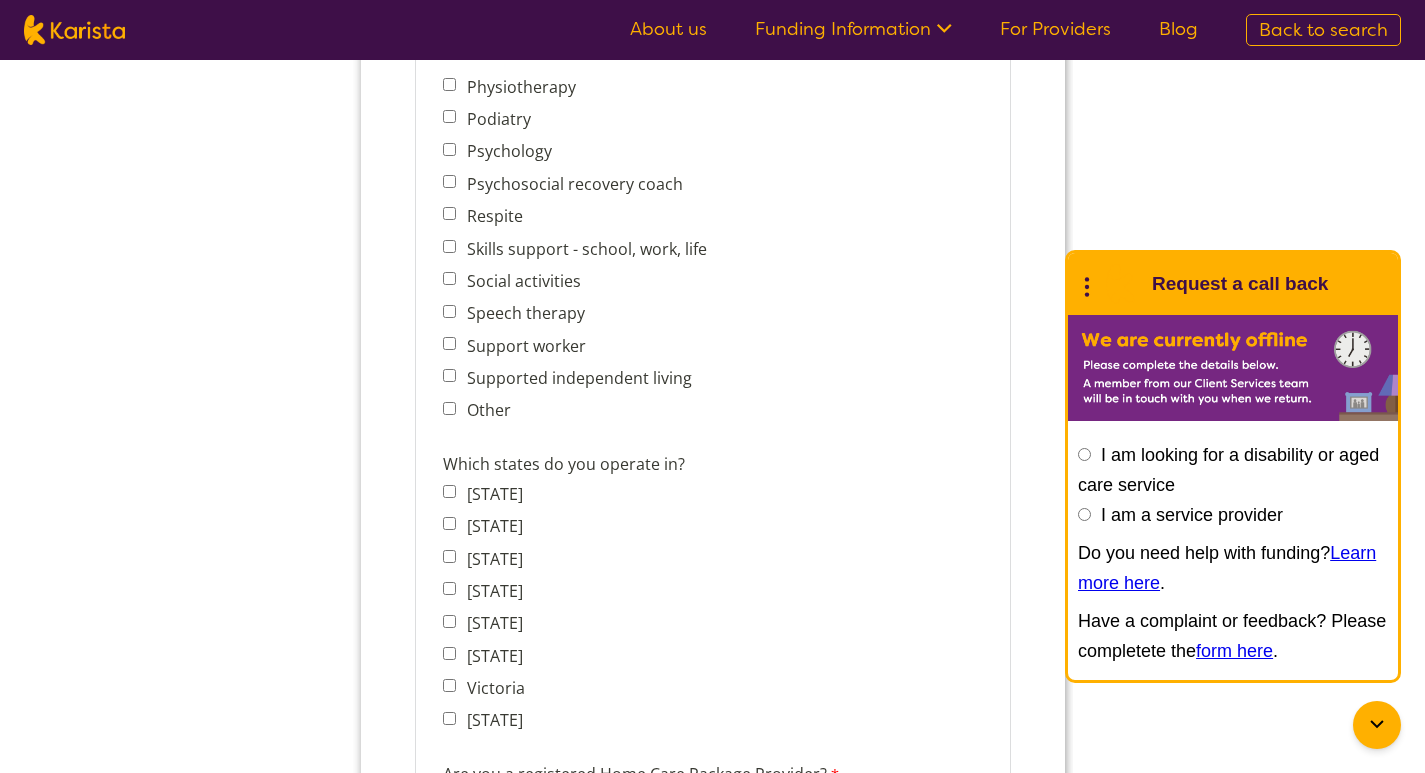 click on "Social activities" at bounding box center (448, 278) 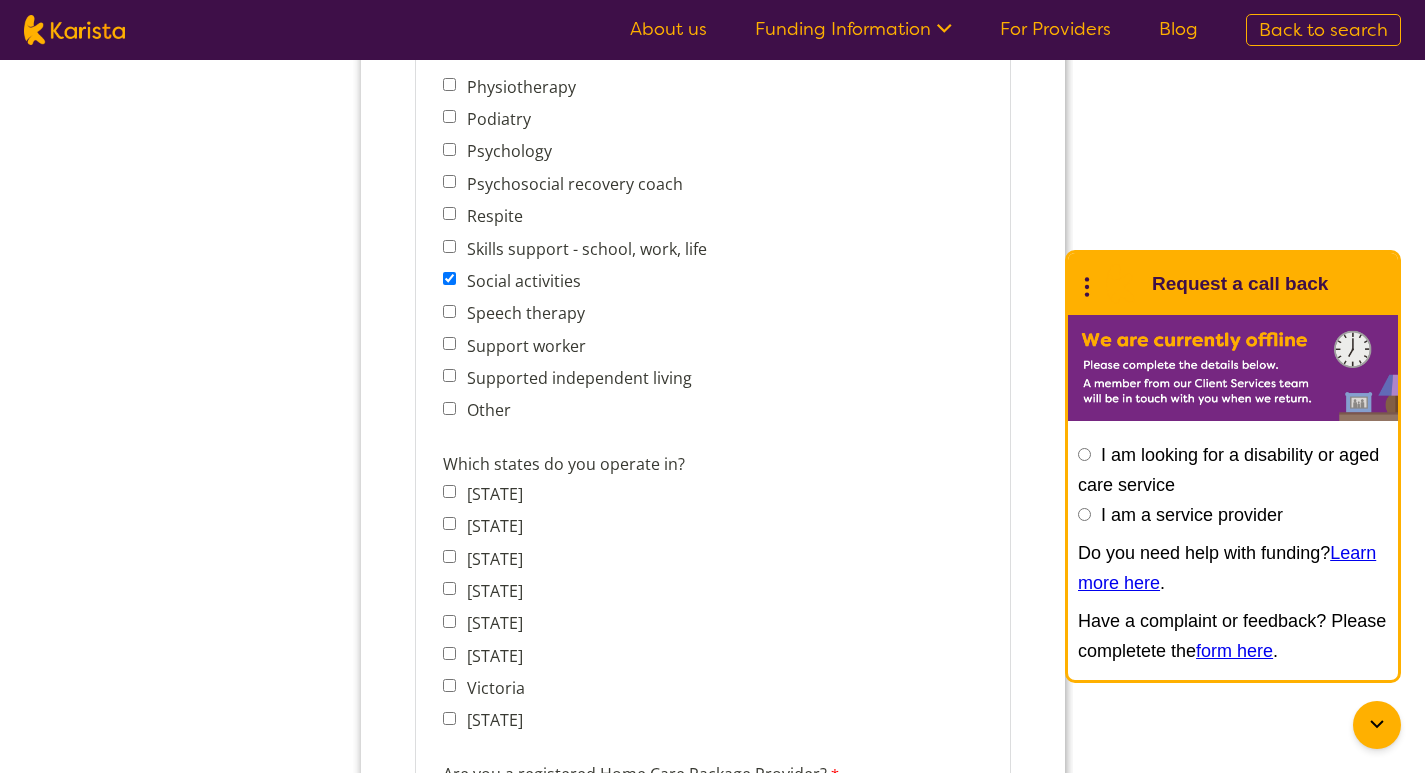 click on "Support worker" at bounding box center [448, 343] 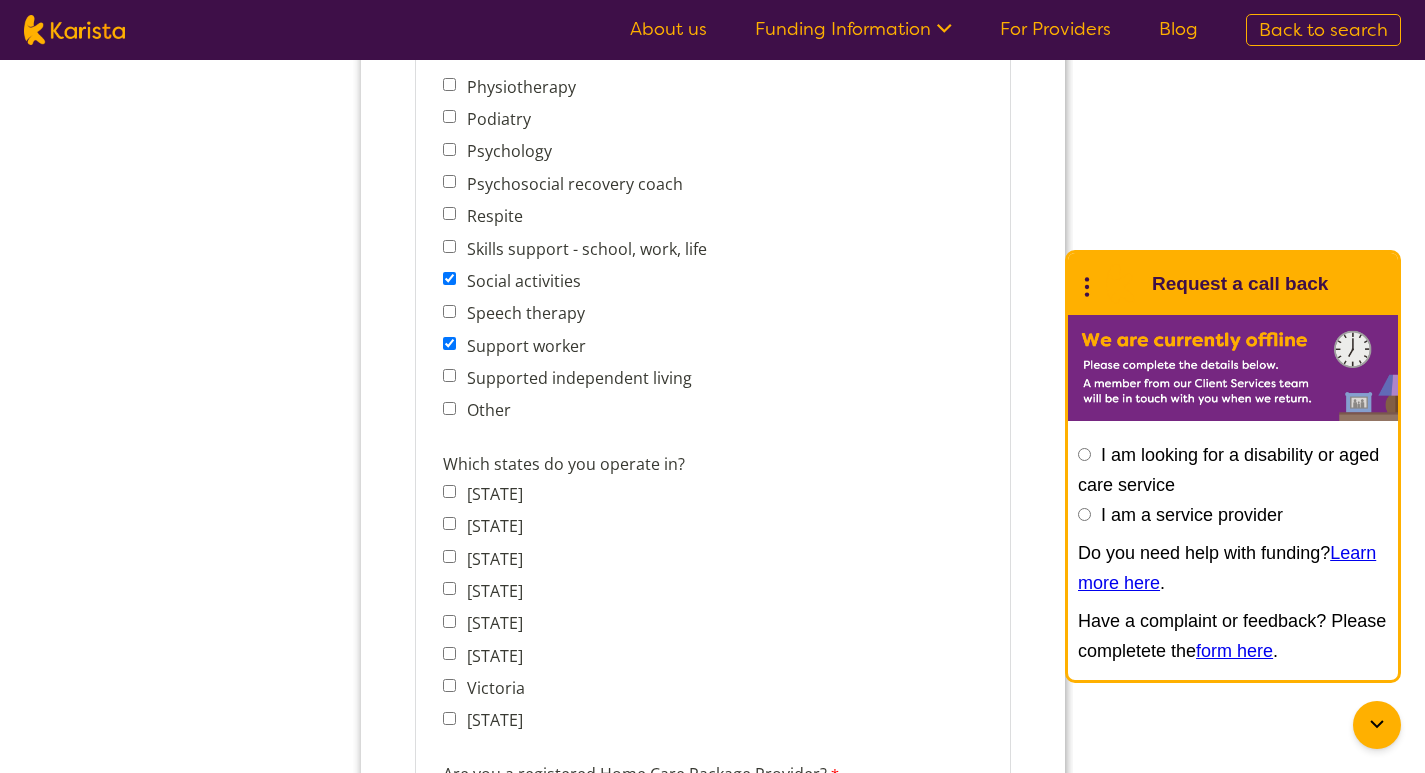 click on "Supported independent living" at bounding box center [448, 375] 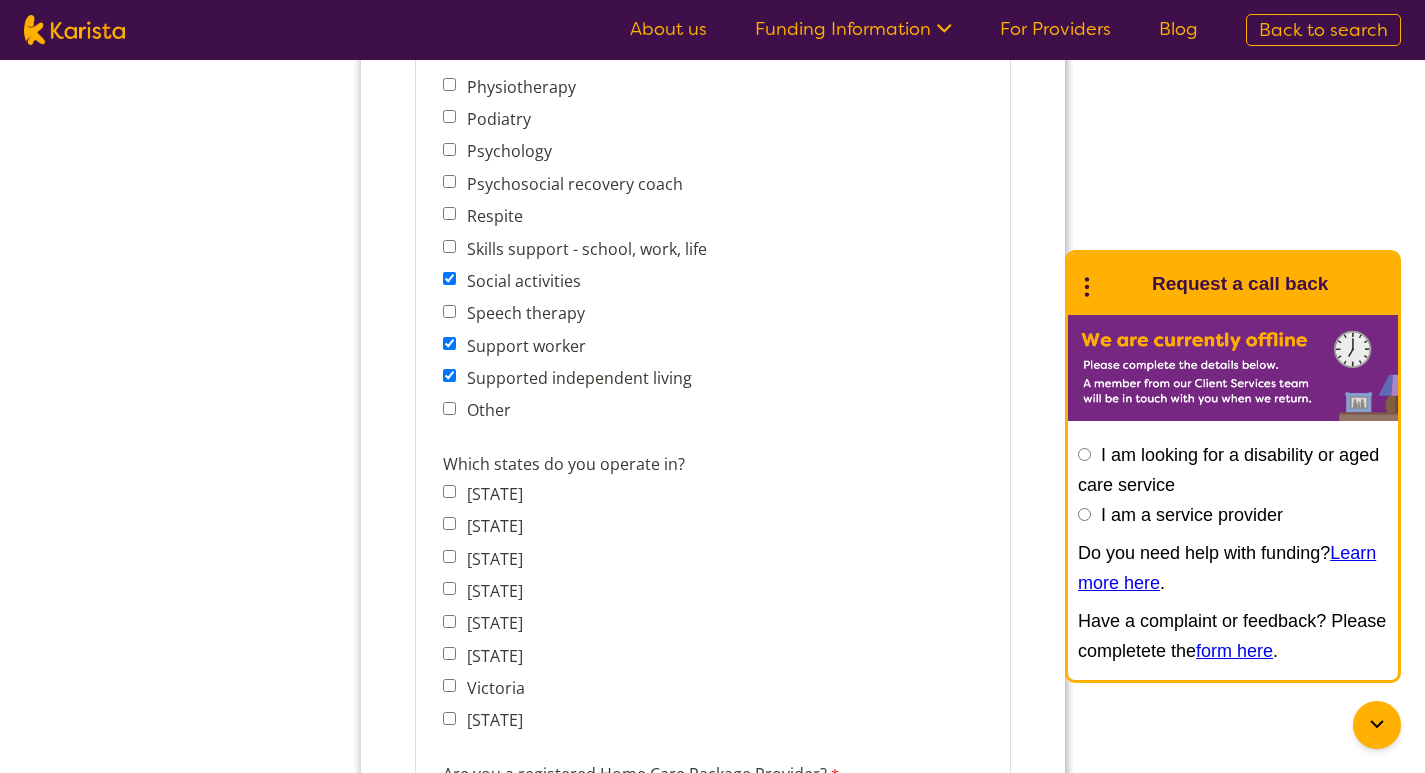 click on "Other" at bounding box center [448, 408] 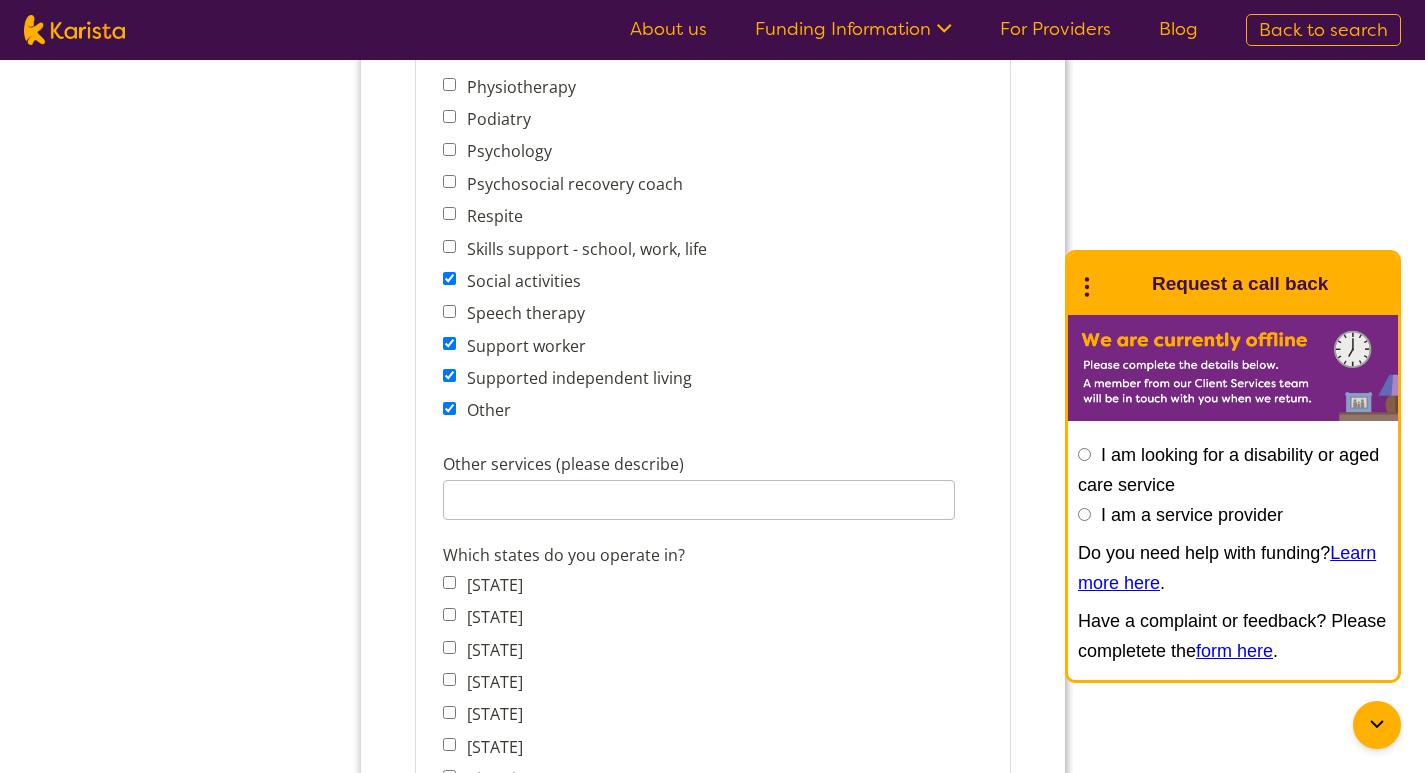 drag, startPoint x: 441, startPoint y: 272, endPoint x: 704, endPoint y: -692, distance: 999.2322 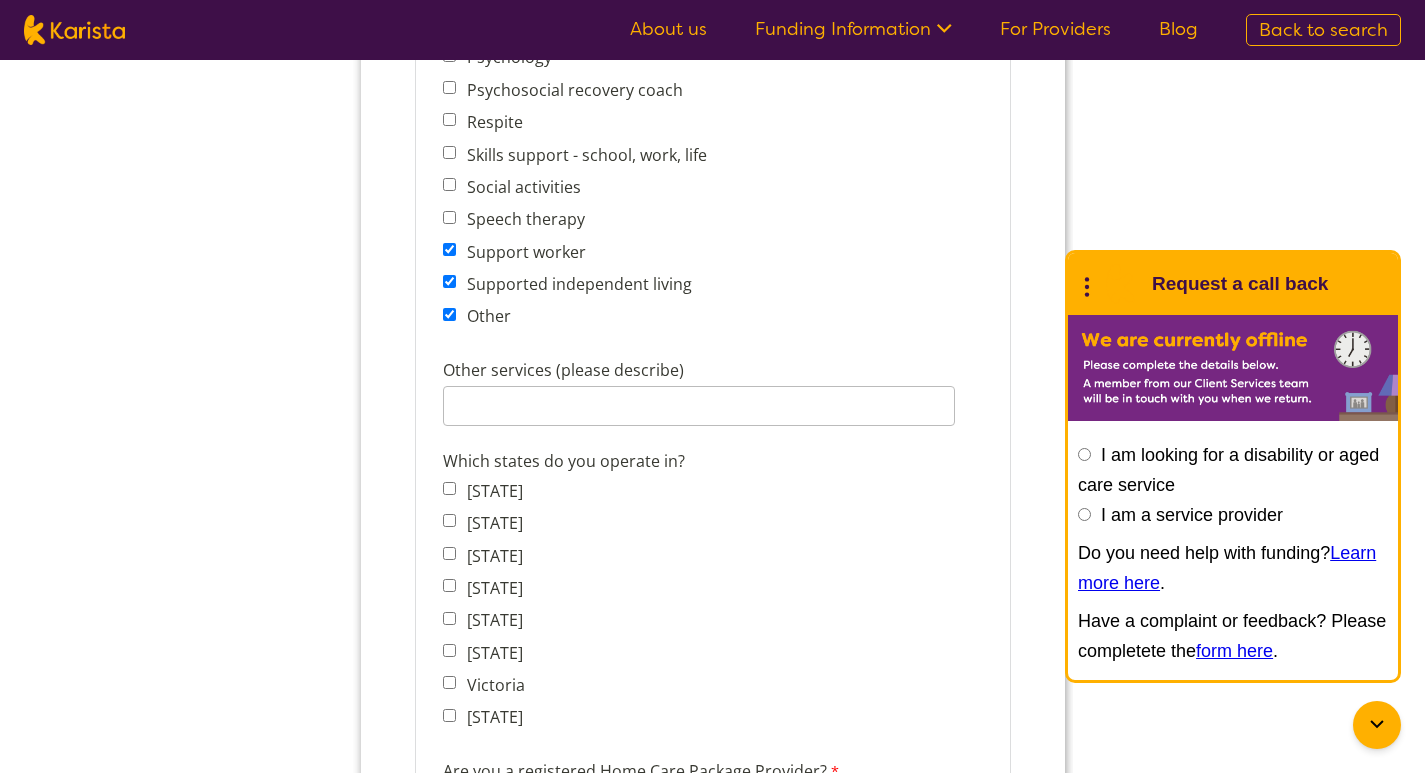 scroll, scrollTop: 1400, scrollLeft: 0, axis: vertical 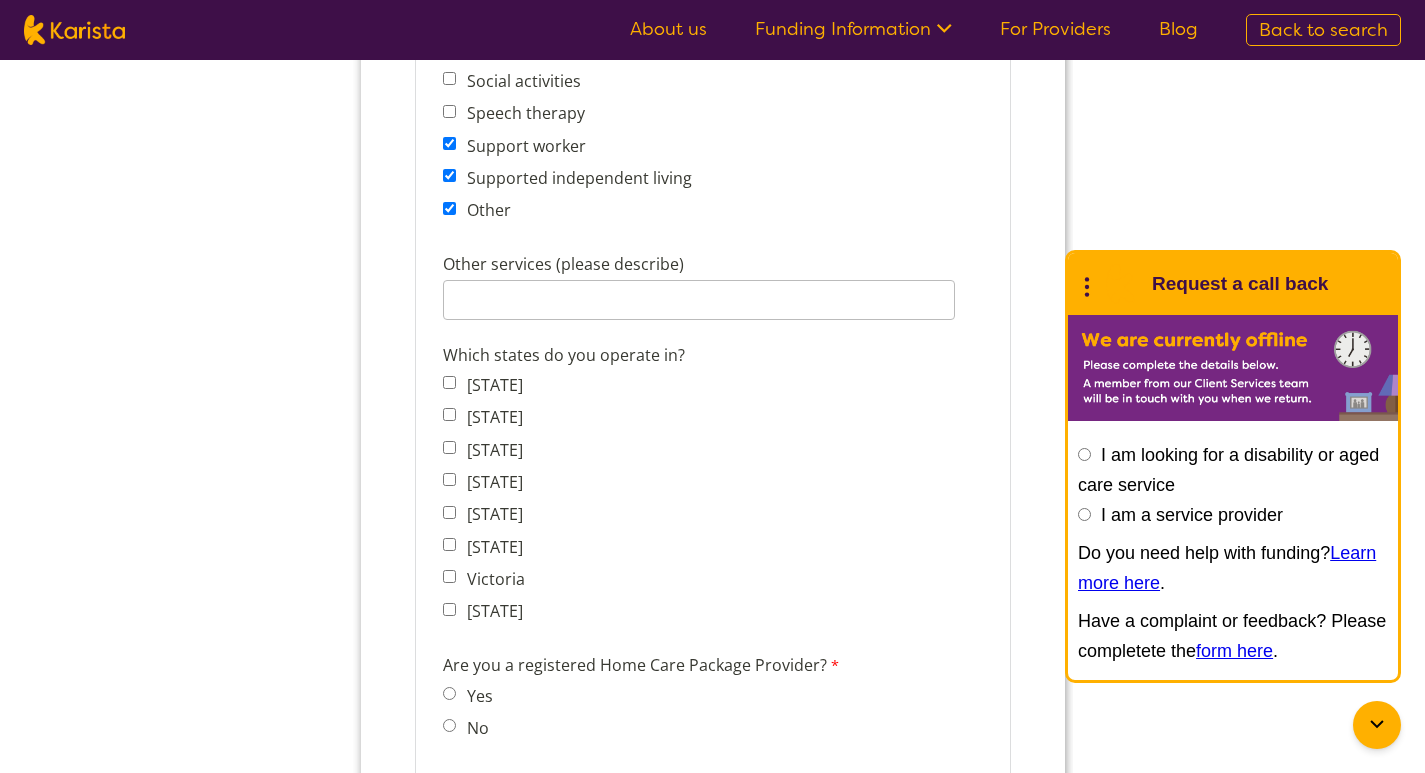 click on "[STATE]" at bounding box center (448, 414) 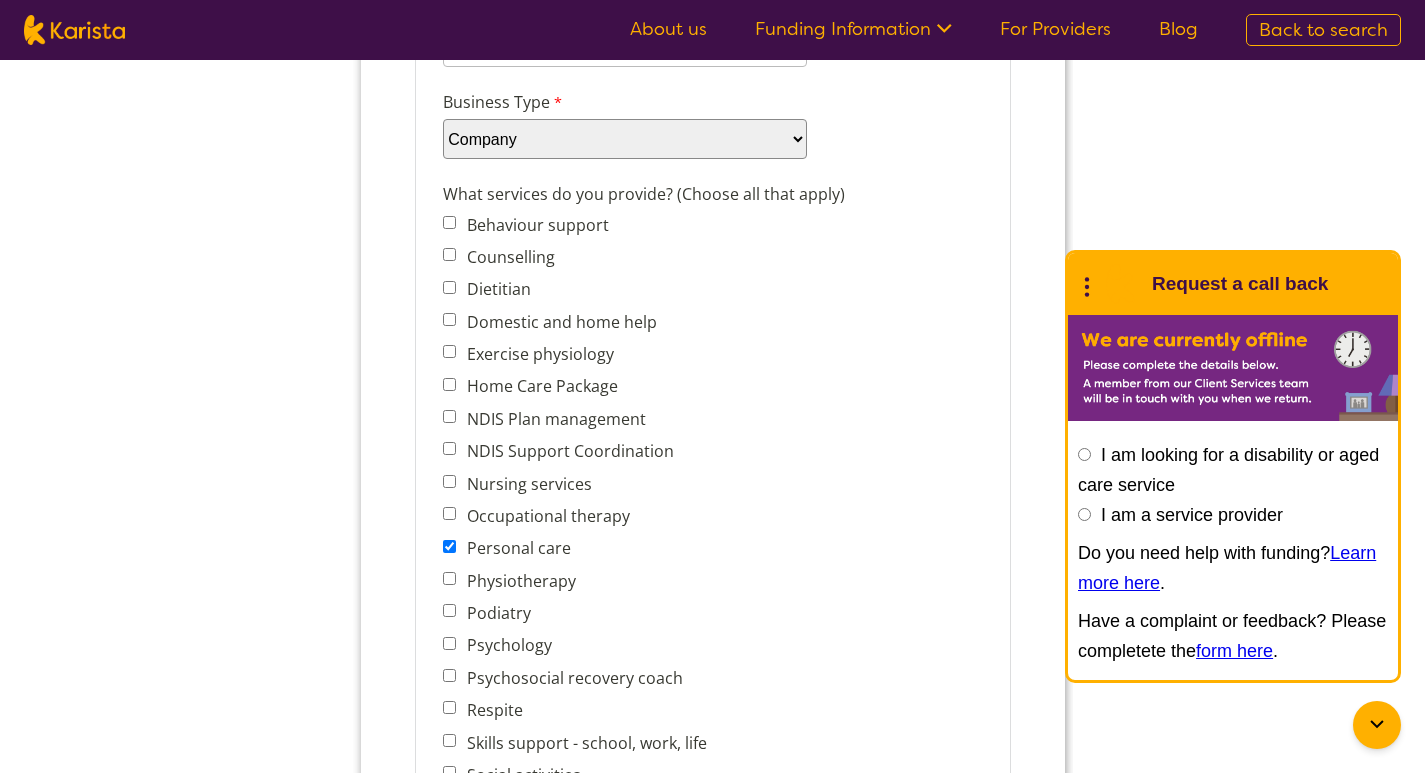 scroll, scrollTop: 700, scrollLeft: 0, axis: vertical 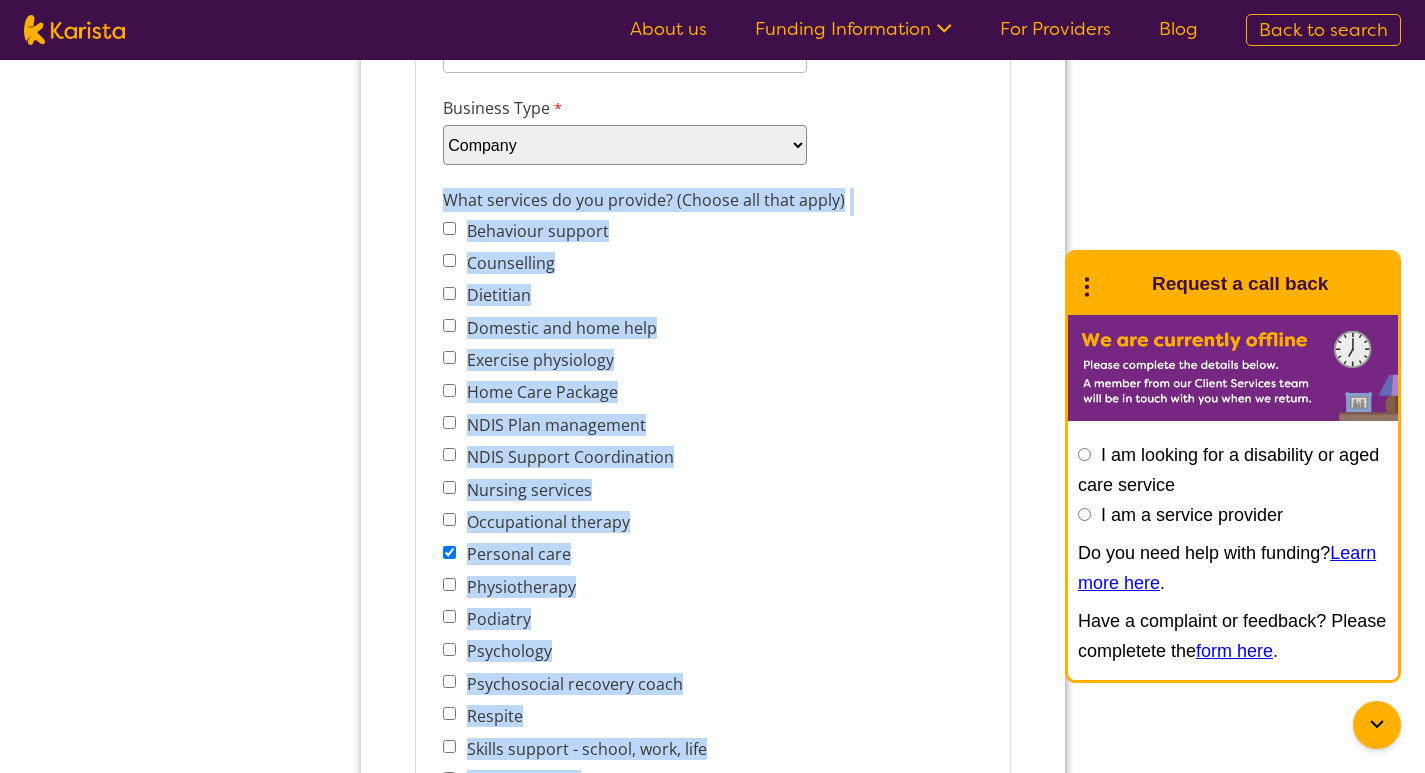 drag, startPoint x: 440, startPoint y: 197, endPoint x: 796, endPoint y: 704, distance: 619.50385 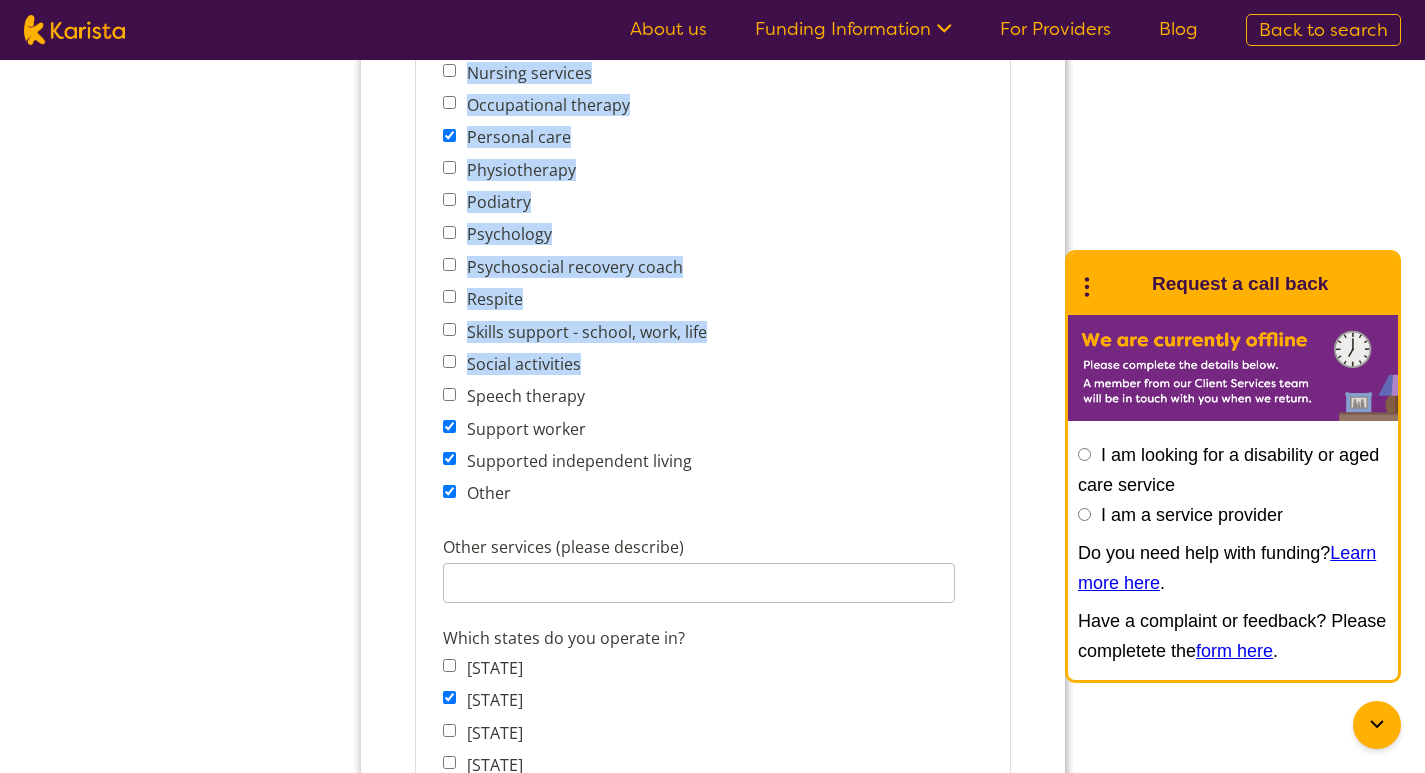 scroll, scrollTop: 1204, scrollLeft: 0, axis: vertical 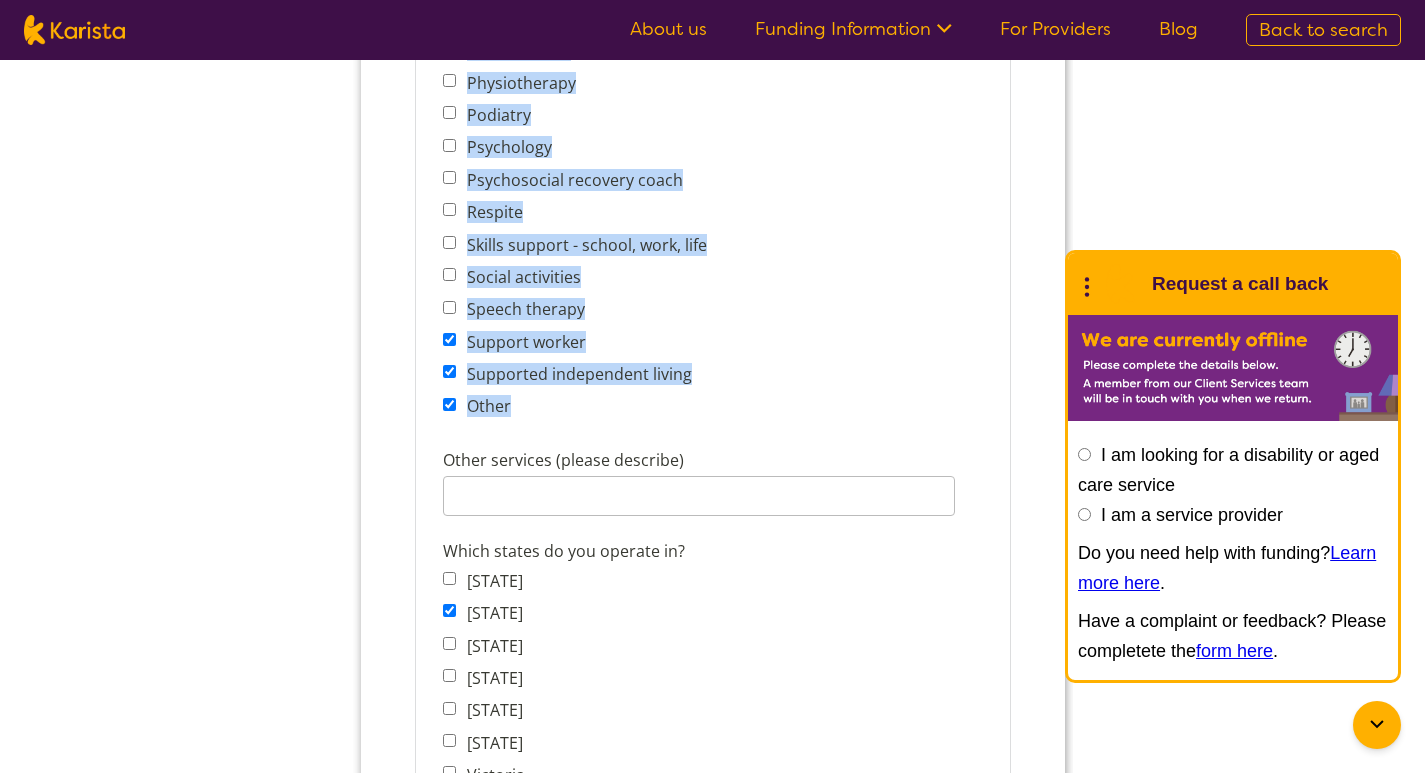 click on "Other" at bounding box center (579, 406) 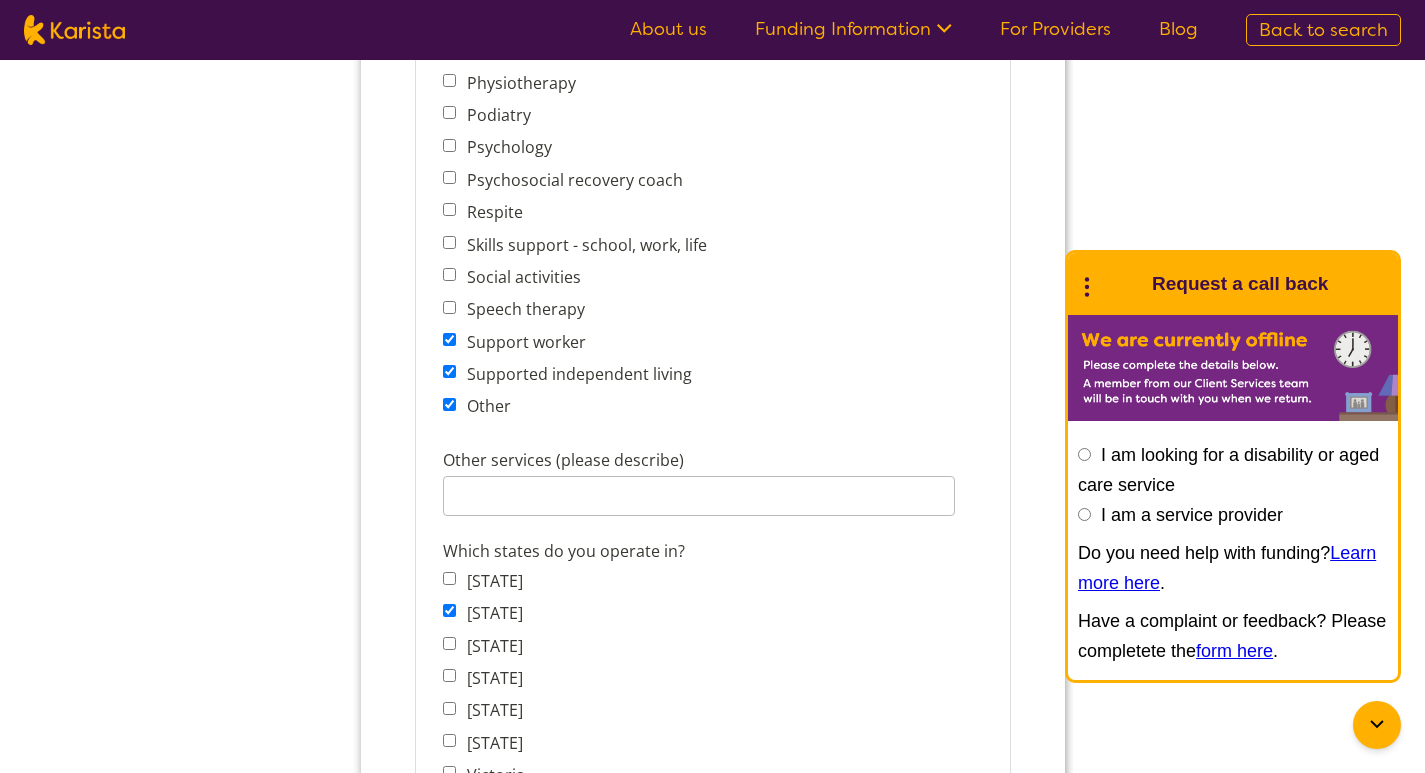 click on "What services do you provide? (Choose all that apply) Behaviour support Counselling Dietitian Domestic and home help Exercise physiology Home Care Package NDIS Plan management NDIS Support Coordination Nursing services Occupational therapy Personal care Physiotherapy Podiatry Psychology Psychosocial recovery coach Respite Skills support - school, work, life Social activities Speech therapy Support worker Supported independent living Other" at bounding box center (712, 54) 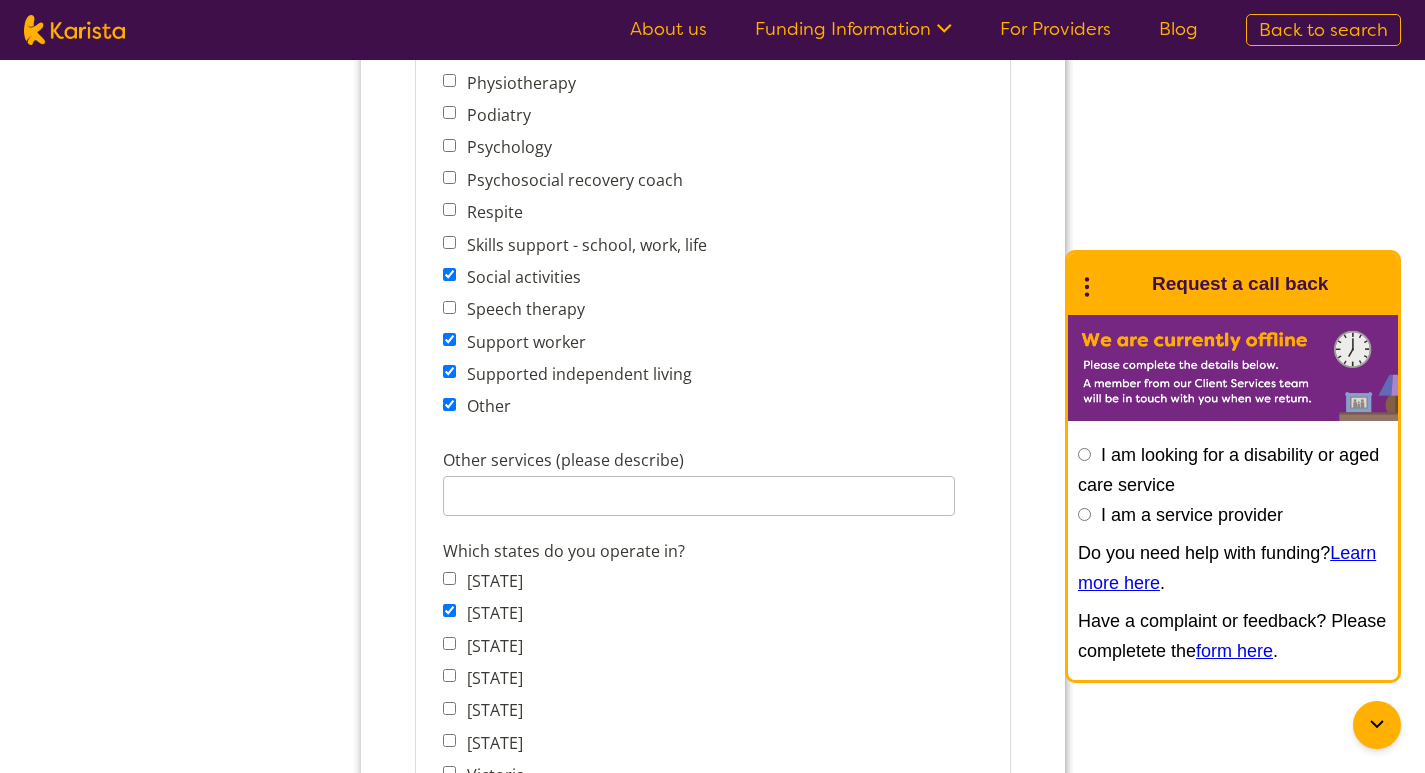 click on "Skills support - school, work, life" at bounding box center (448, 242) 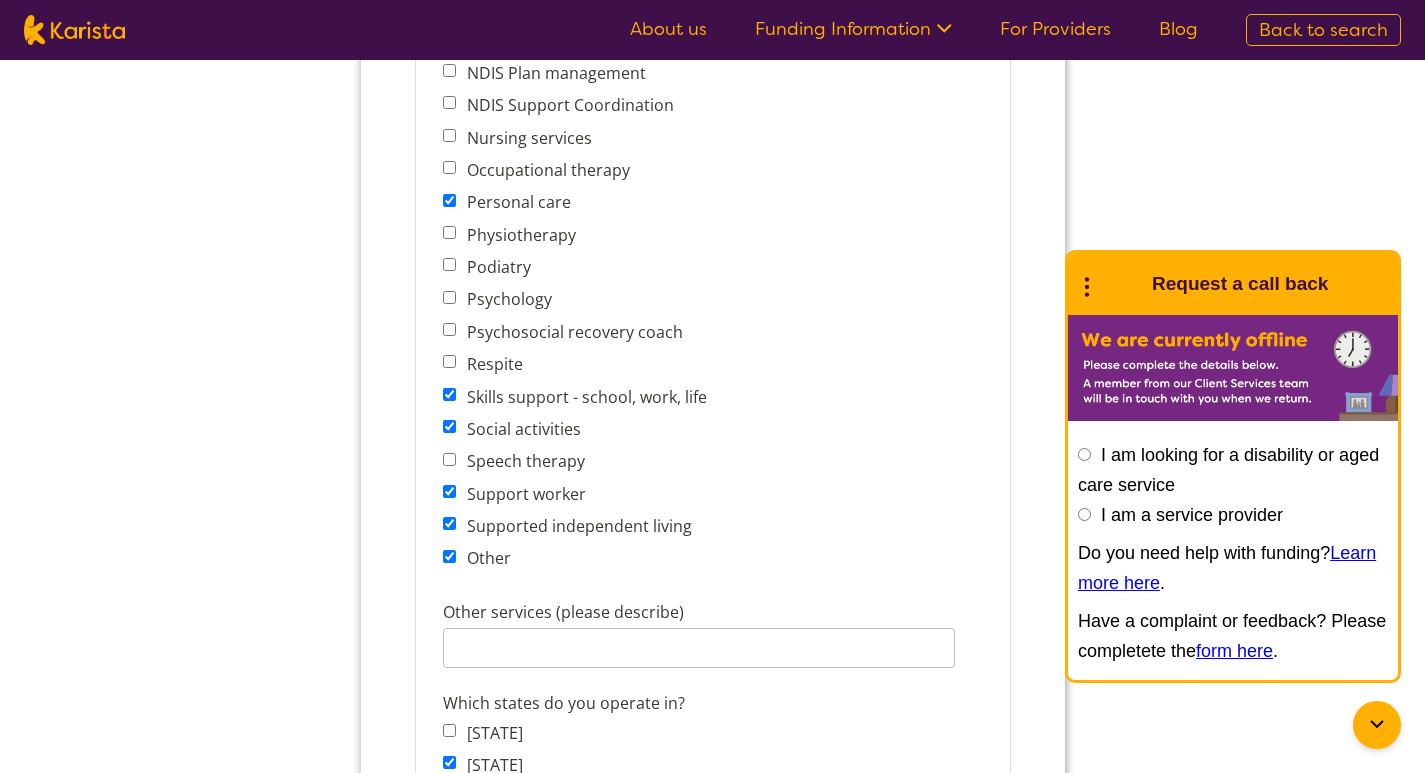scroll, scrollTop: 1004, scrollLeft: 0, axis: vertical 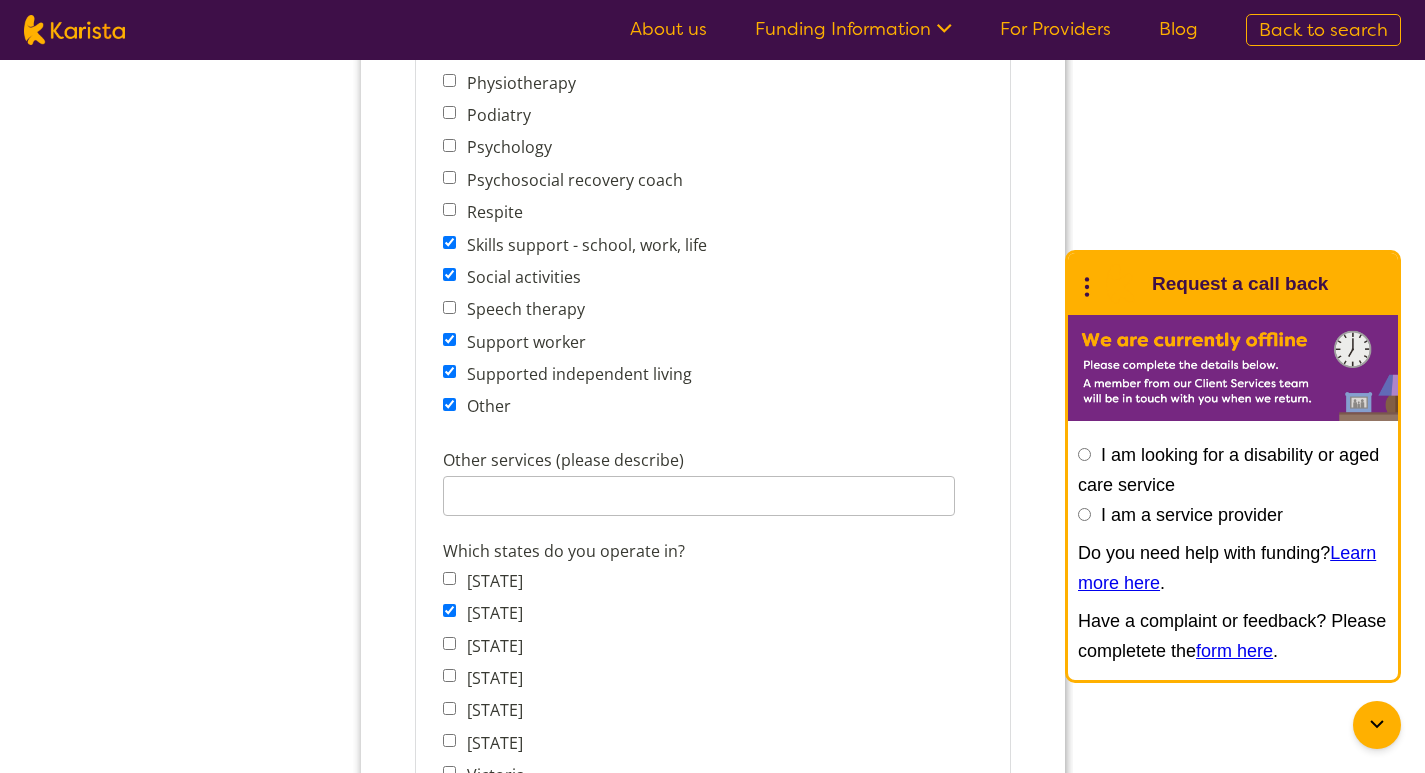 click on "Supported independent living" at bounding box center [448, 371] 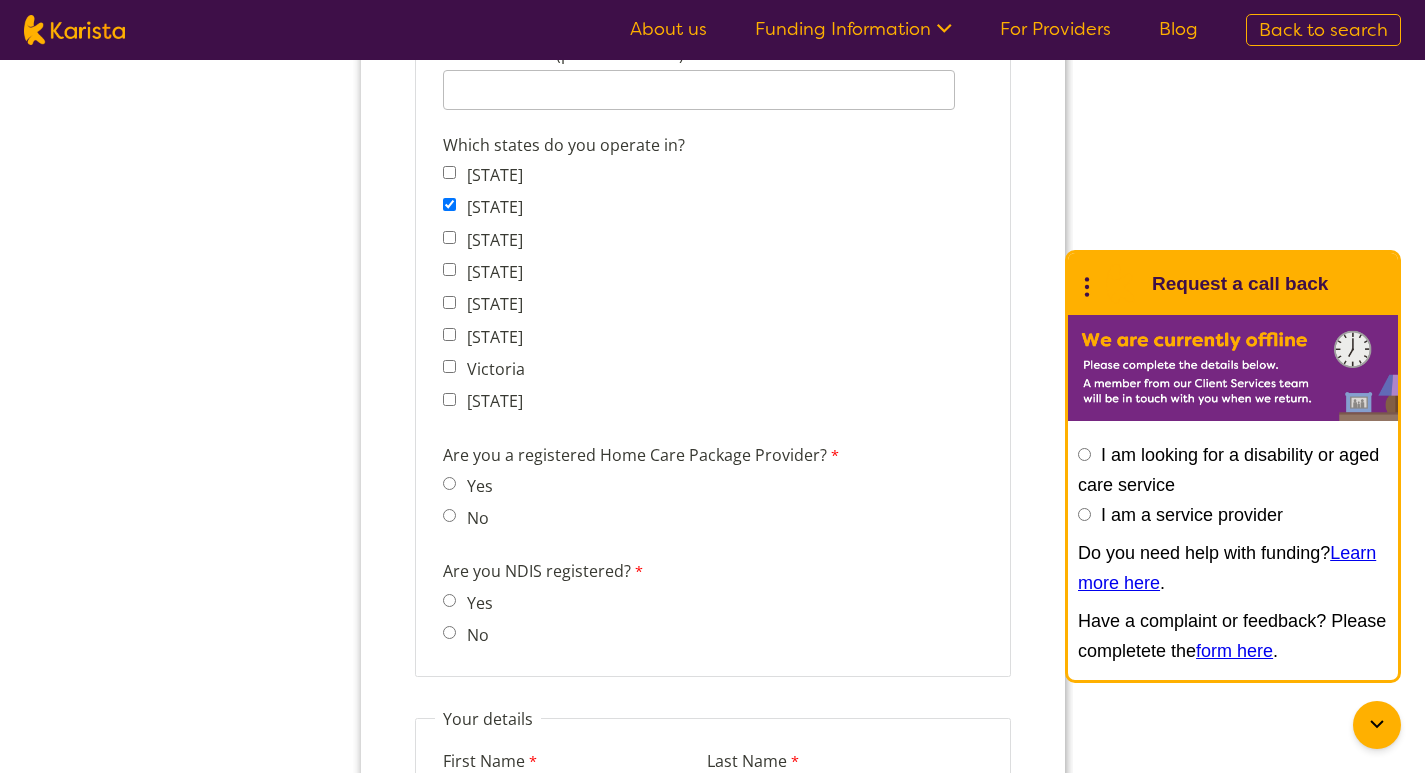 scroll, scrollTop: 1704, scrollLeft: 0, axis: vertical 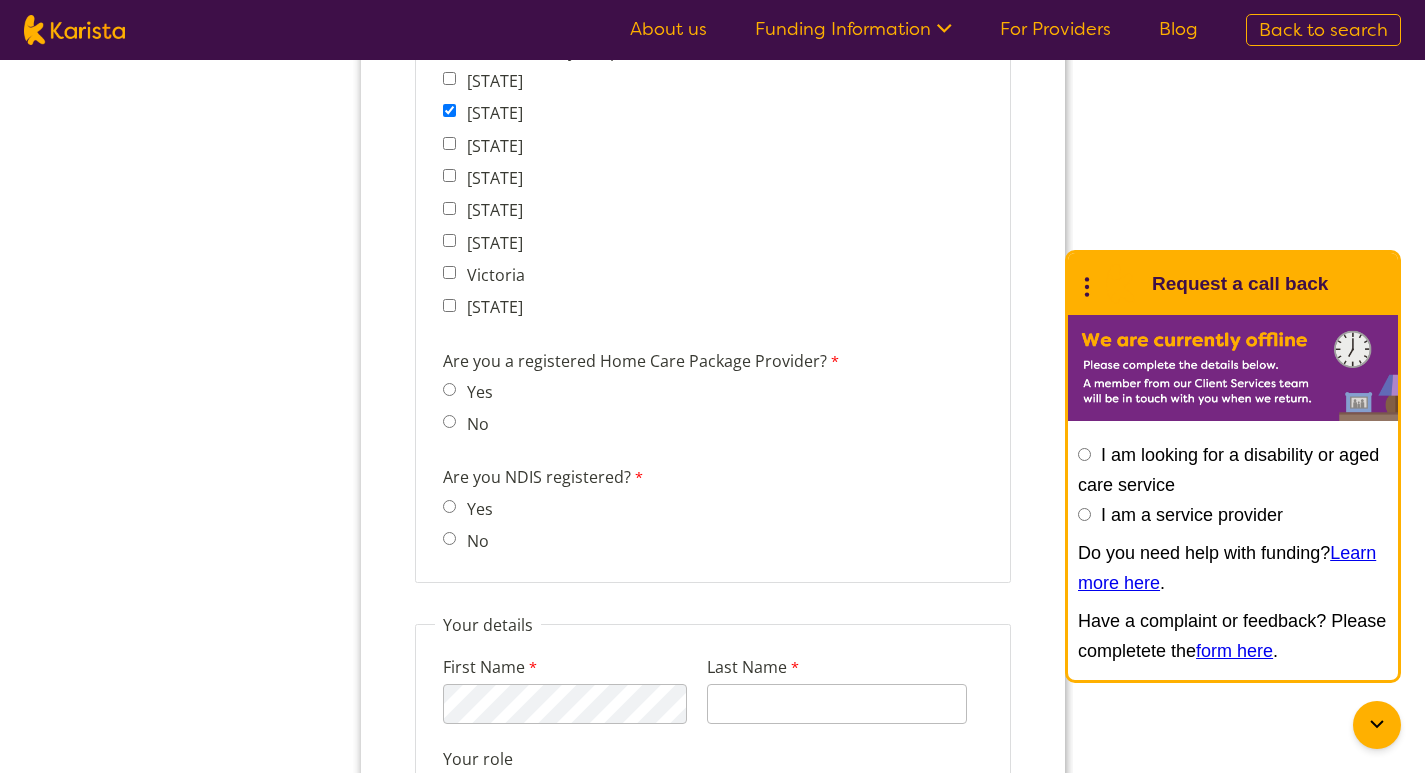 click on "No" at bounding box center (448, 421) 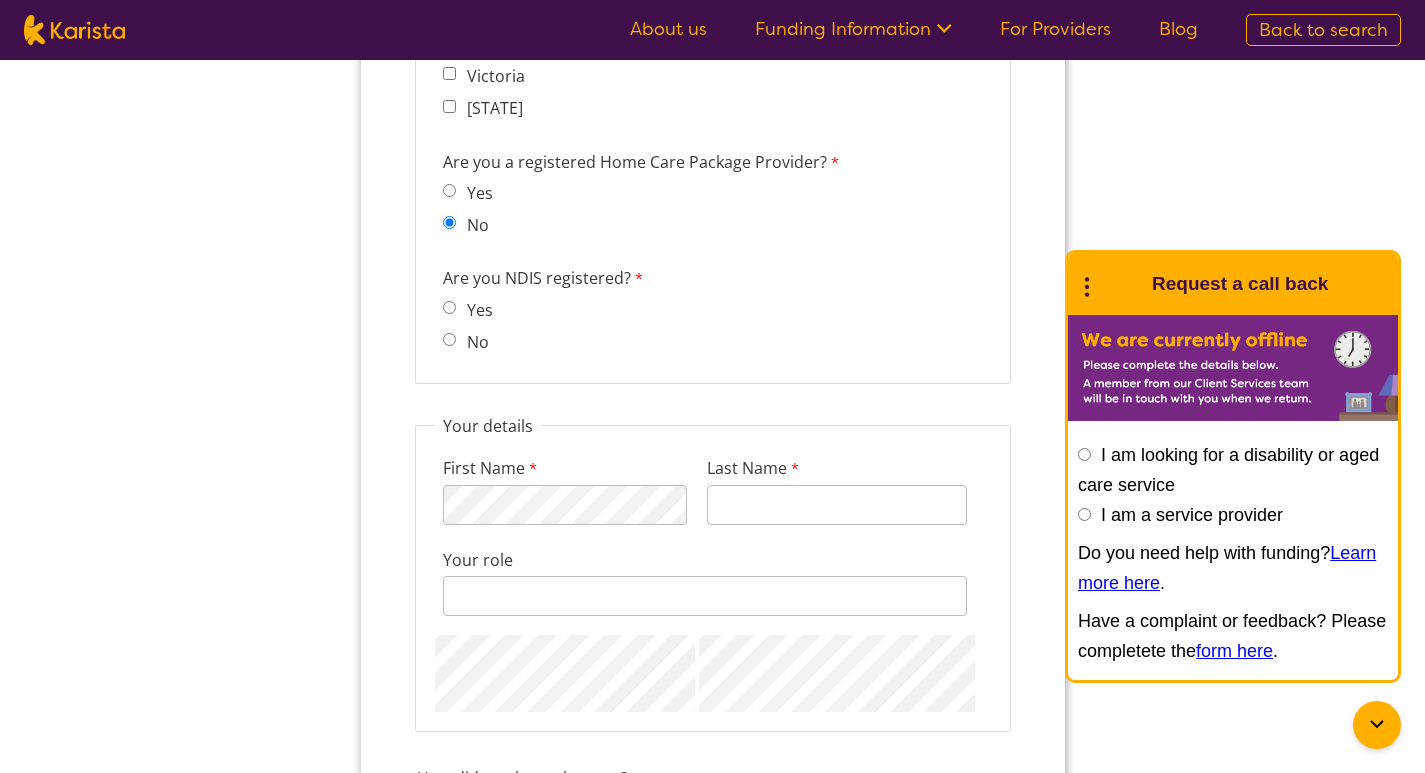 scroll, scrollTop: 1904, scrollLeft: 0, axis: vertical 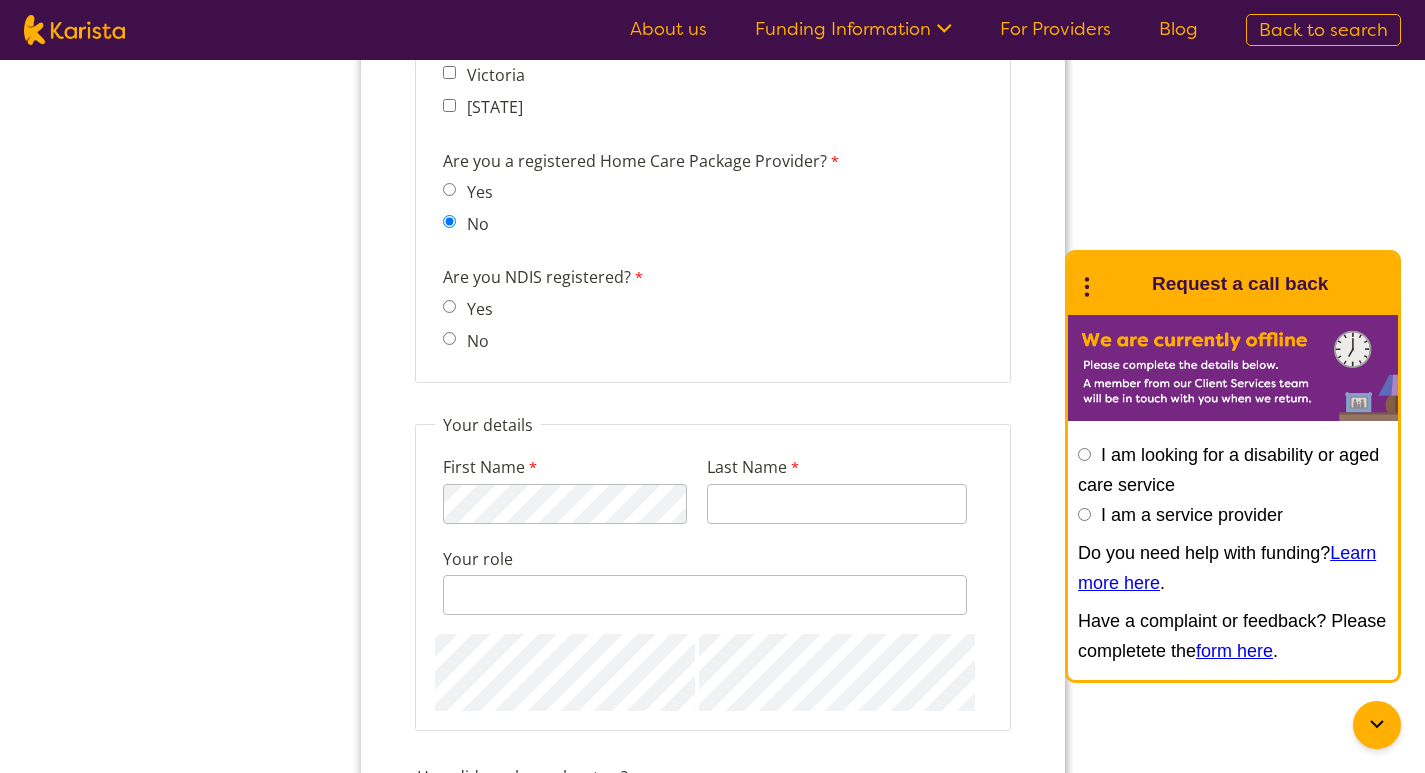 click on "Yes" at bounding box center [448, 306] 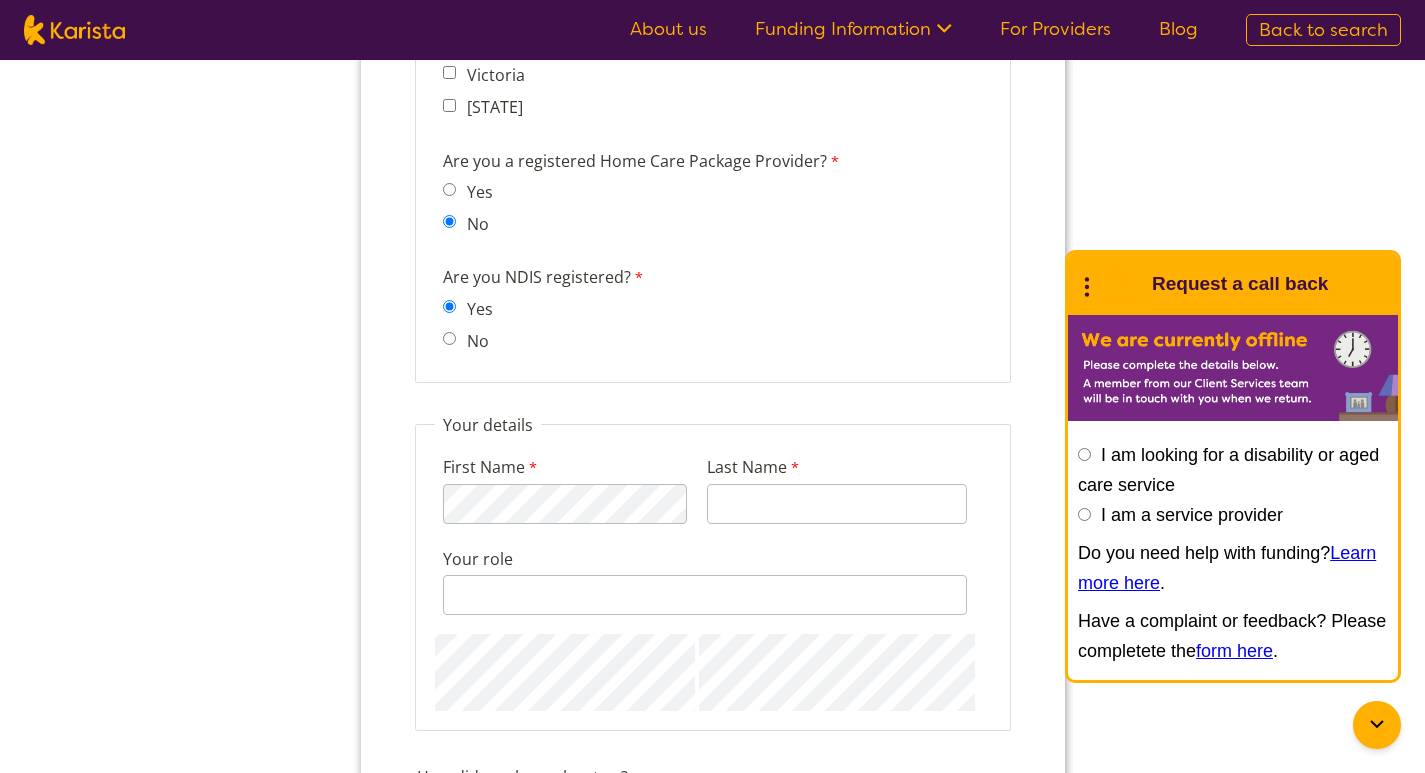 click on "Company details
Business trading name love and Hope with no Steps PTY PTD
ABN [NUMBER]
Business Website https://www.loveandhopewithnosteps.com.au/
Head Office Location Please select...
[STATE]
[STATE]
[STATE]
[STATE]
[STATE]
[STATE]
[STATE]
[STATE]
Number of existing clients 3
Business Type Please select...
Company
Individual/Sole Trader
Other (please specify)
Other (please specify)
What services do you provide? (Choose all that apply) Behaviour support Counselling Dietitian Domestic and home help Exercise physiology Home Care Package NDIS Plan management NDIS Support Coordination Nursing services Occupational therapy Personal care Physiotherapy Podiatry Psychology Psychosocial recovery coach Respite Skills support - school, work, life Social activities Speech therapy Support worker Supported independent living Other
Other services (please describe)
New South Wales Tasmania" at bounding box center (712, -613) 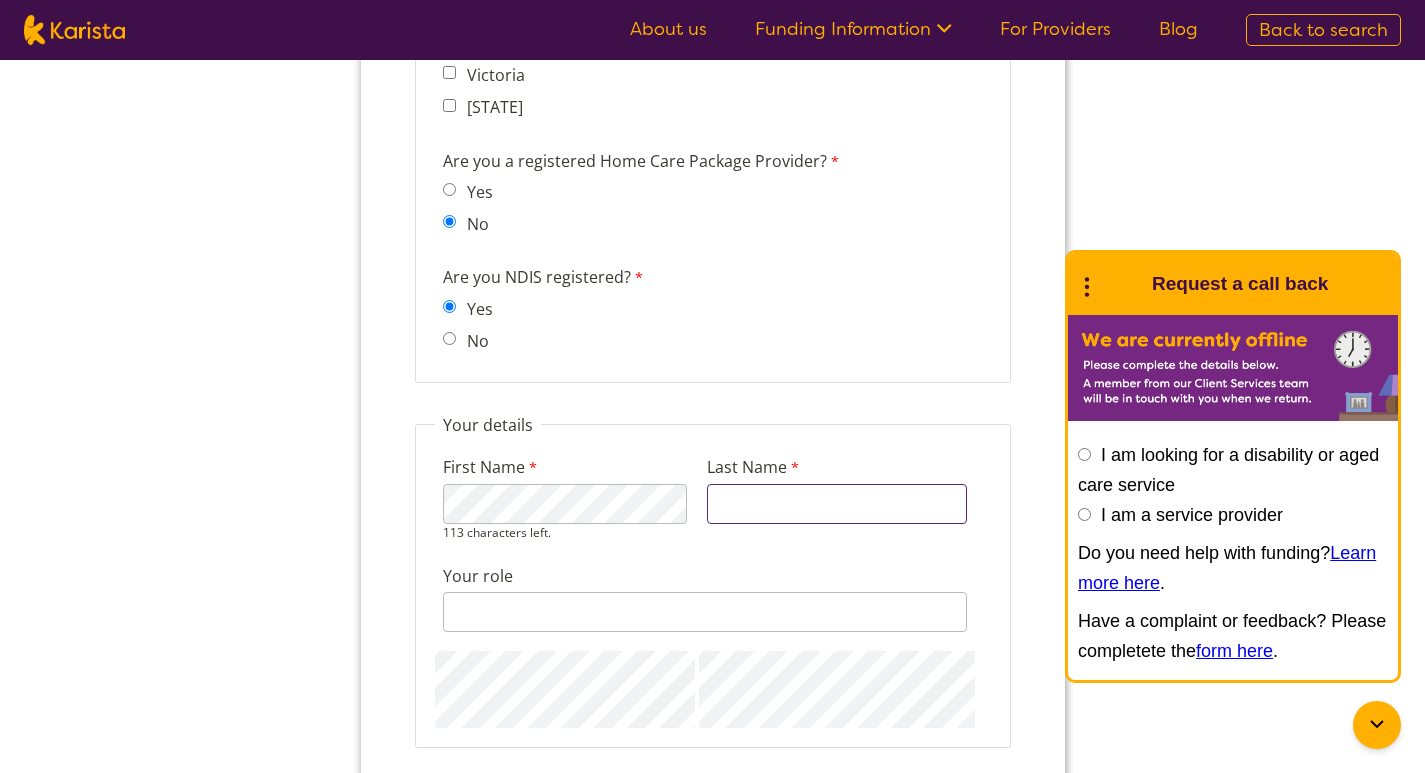 click on "Last Name" at bounding box center (836, 504) 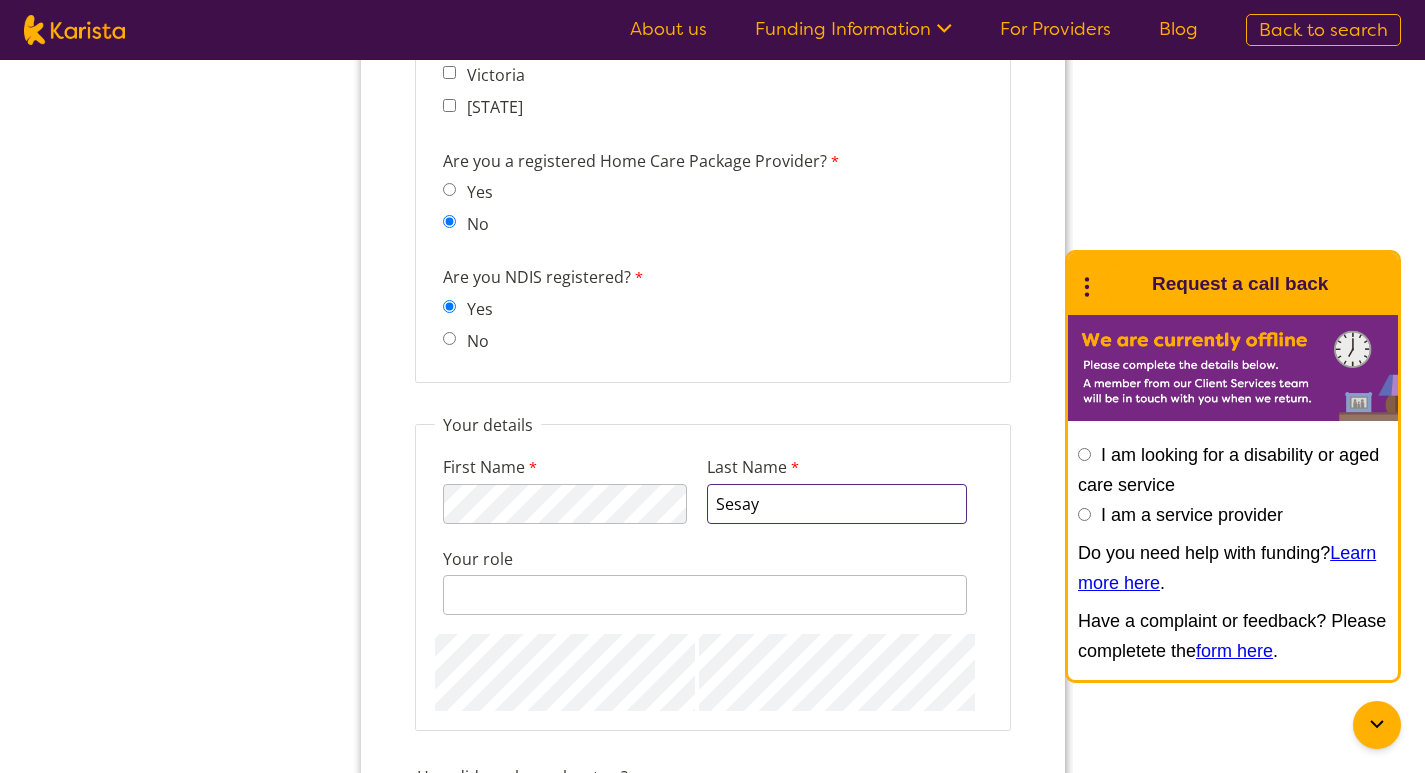 type on "Sesay" 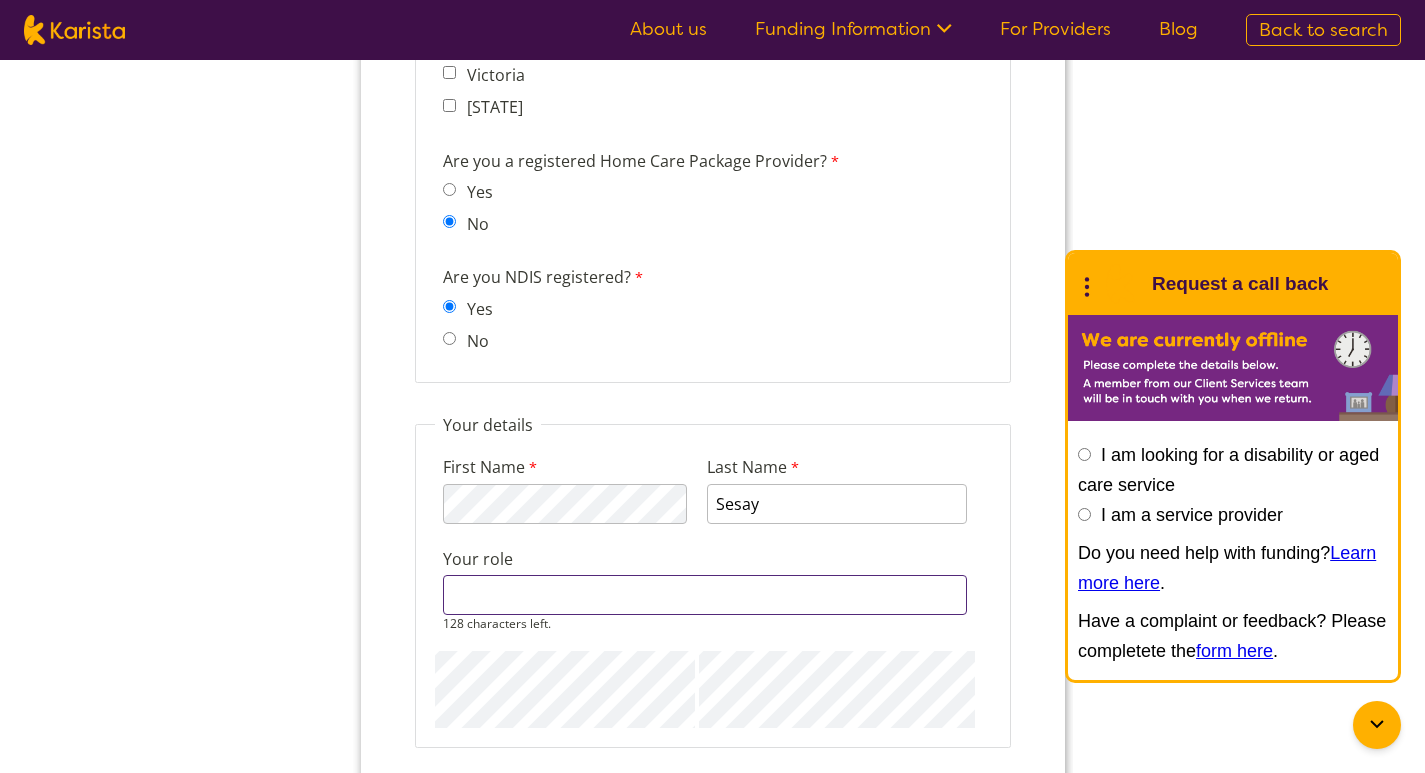 click on "Your role" at bounding box center (704, 595) 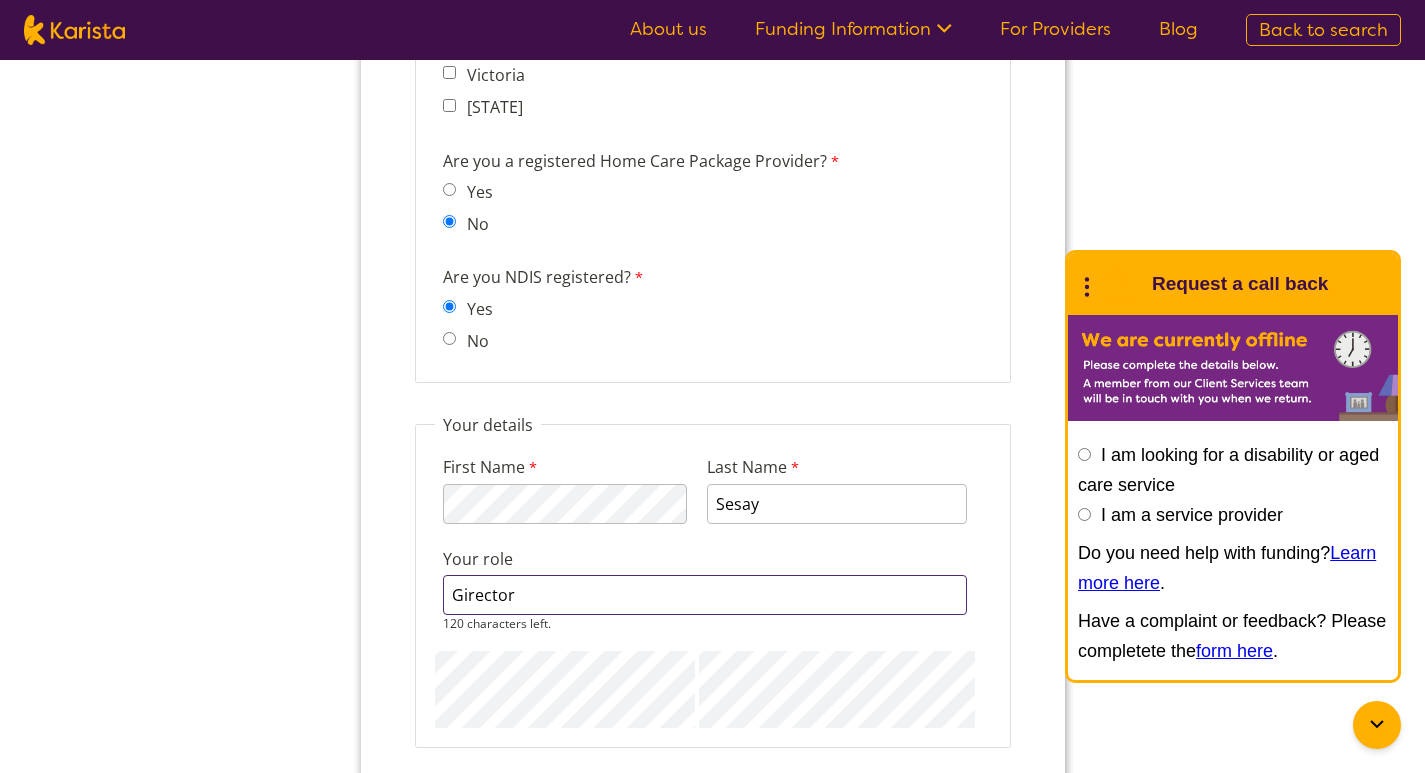 click on "Girector" at bounding box center [704, 595] 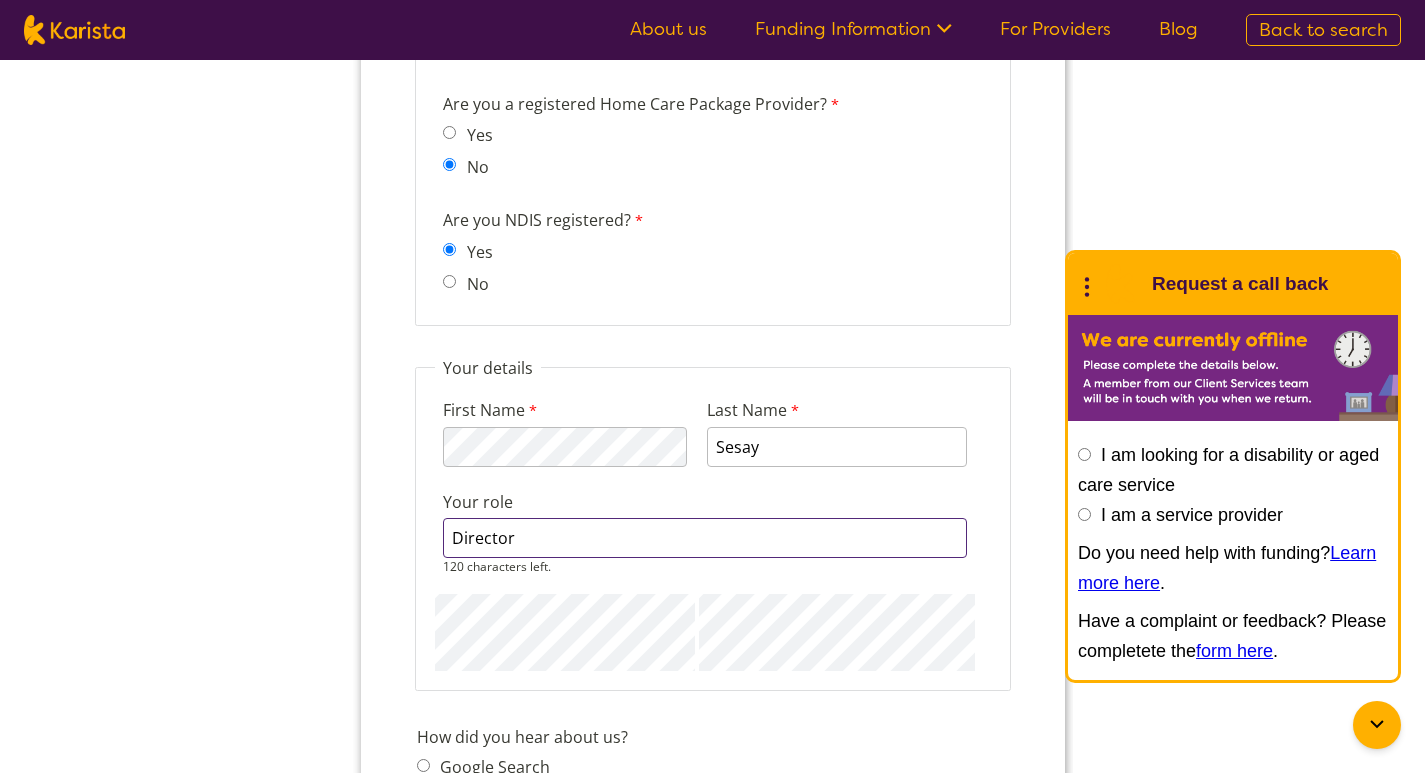 scroll, scrollTop: 2004, scrollLeft: 0, axis: vertical 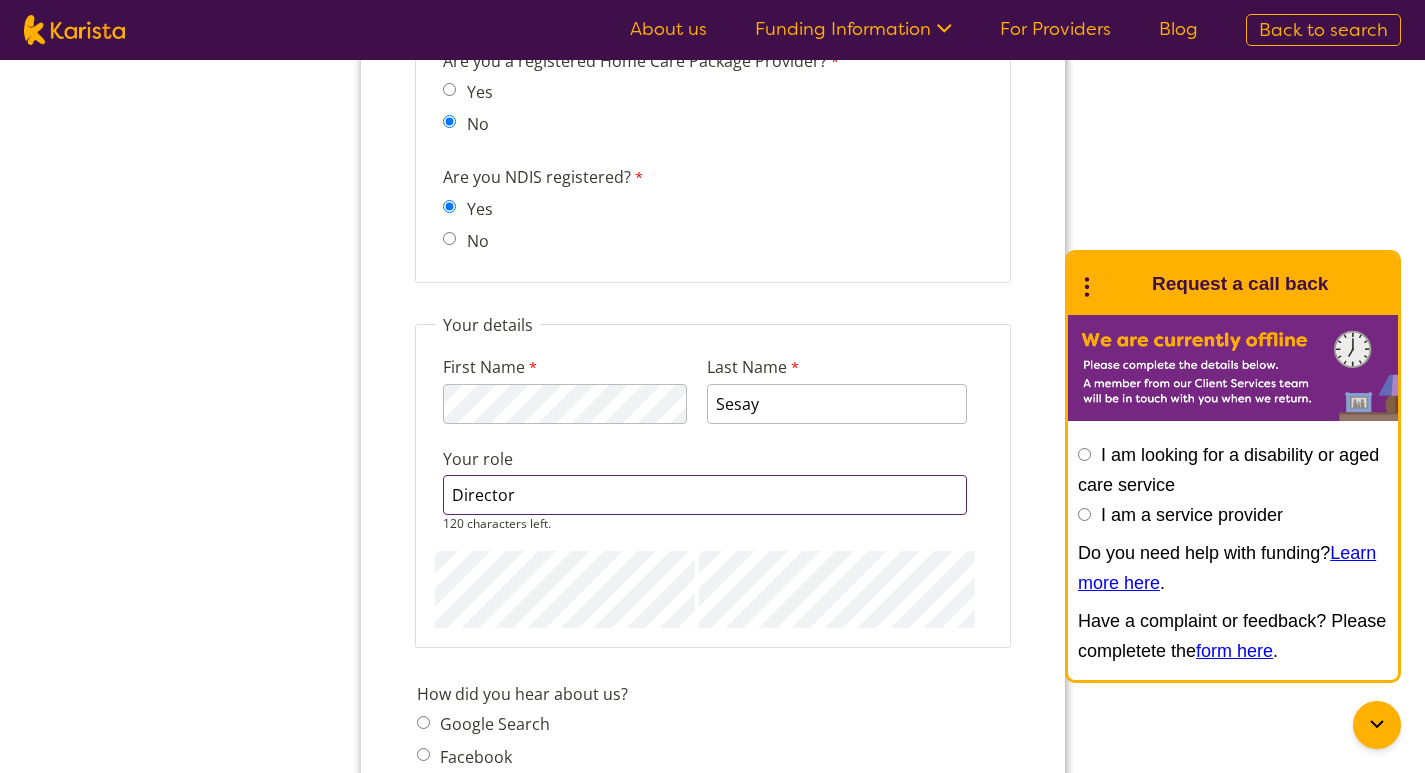 type on "Director" 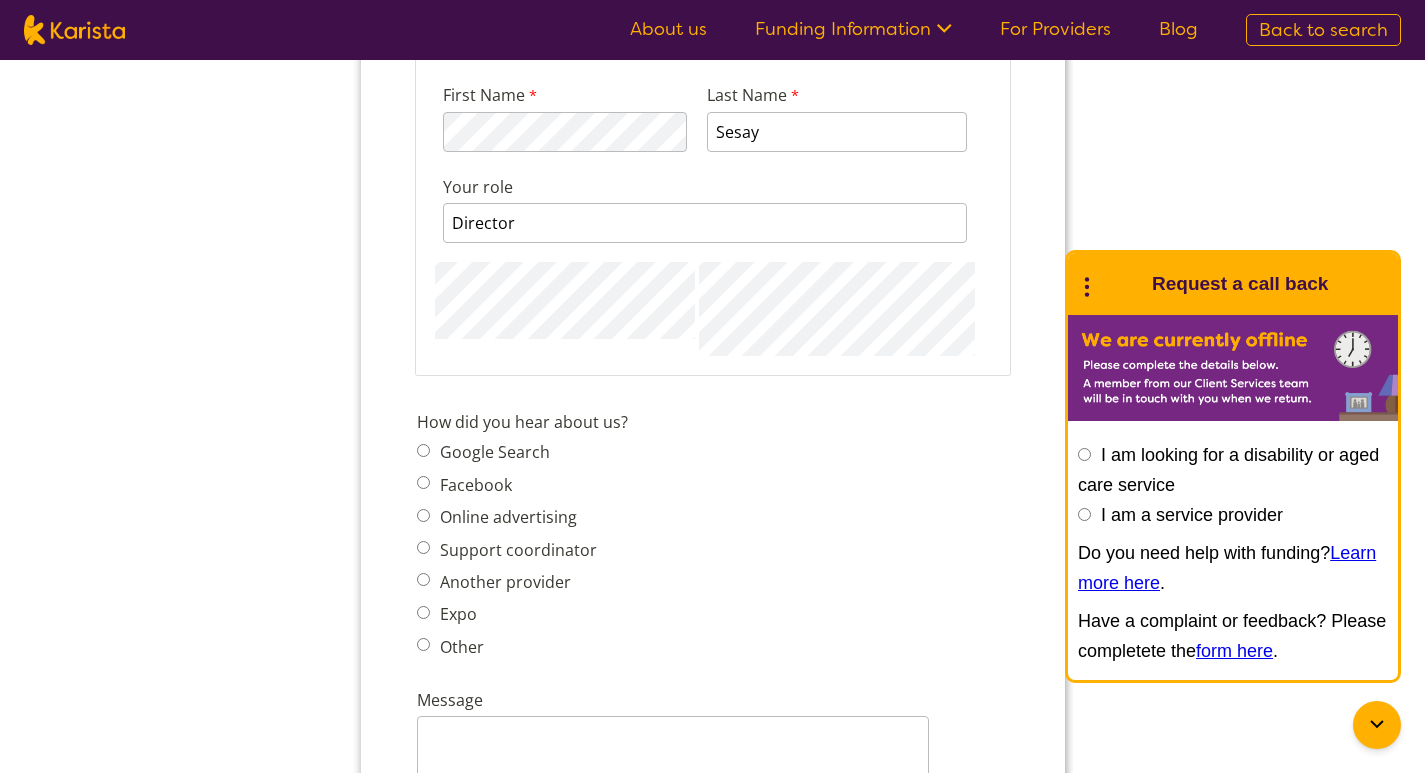scroll, scrollTop: 2304, scrollLeft: 0, axis: vertical 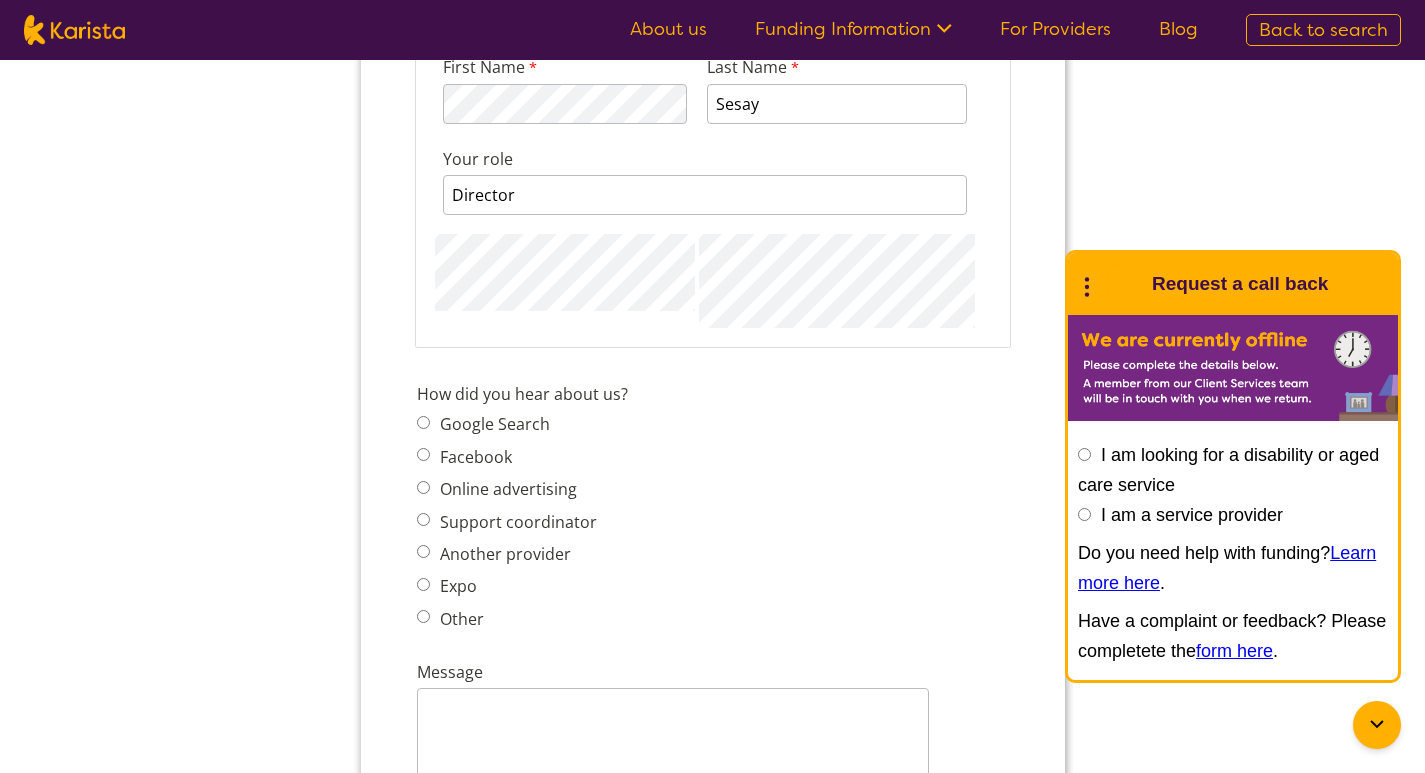 click on "Google Search Facebook Online advertising Support coordinator Another provider Expo Other" at bounding box center [512, 521] 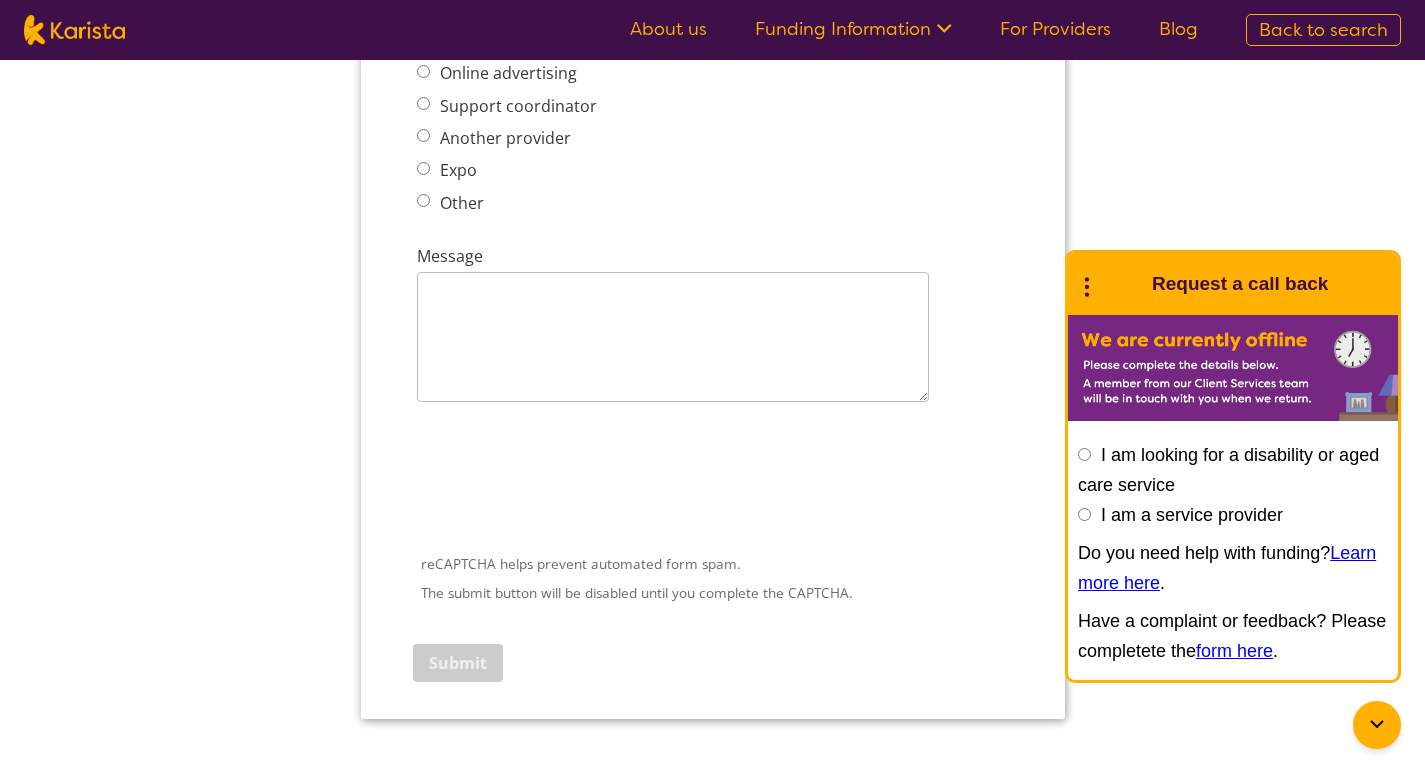 scroll, scrollTop: 2704, scrollLeft: 0, axis: vertical 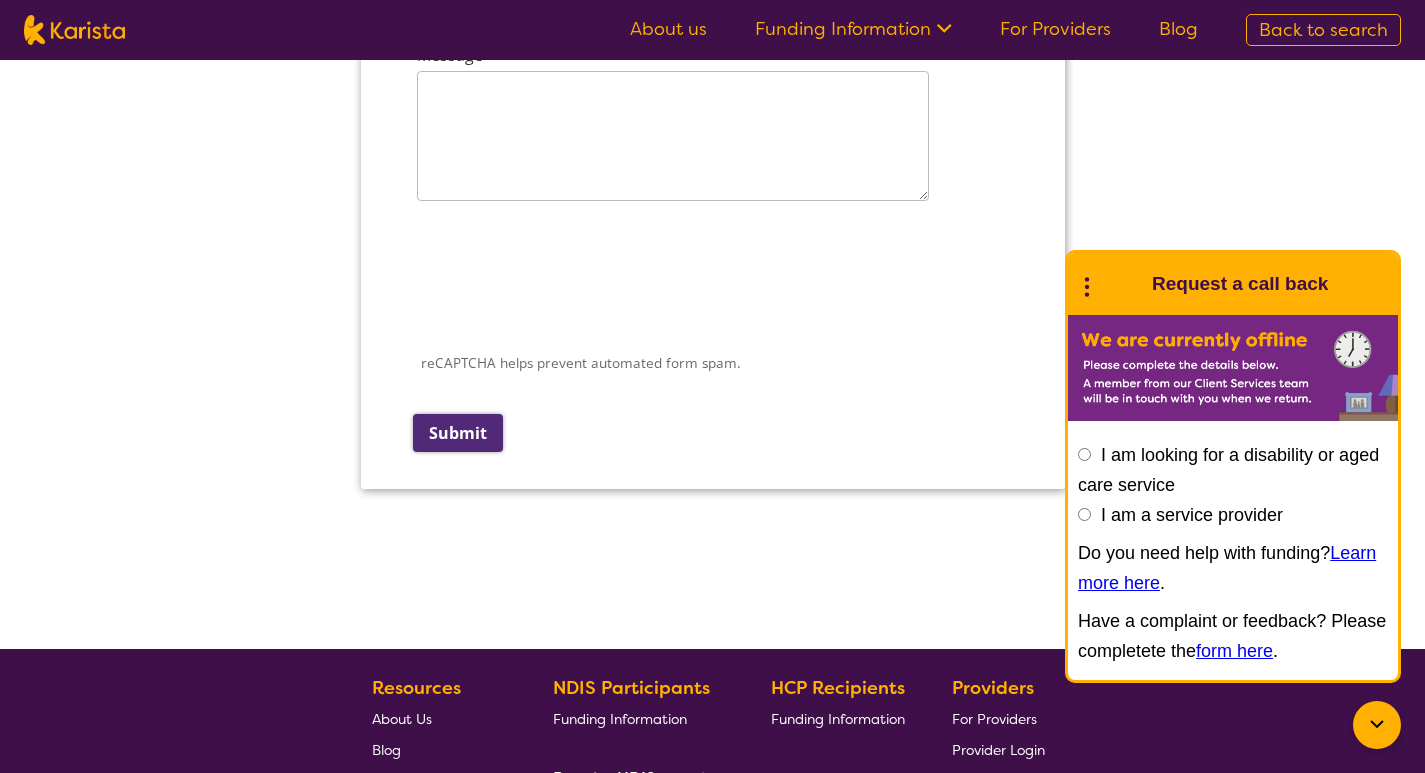 click on "Submit" at bounding box center (457, 433) 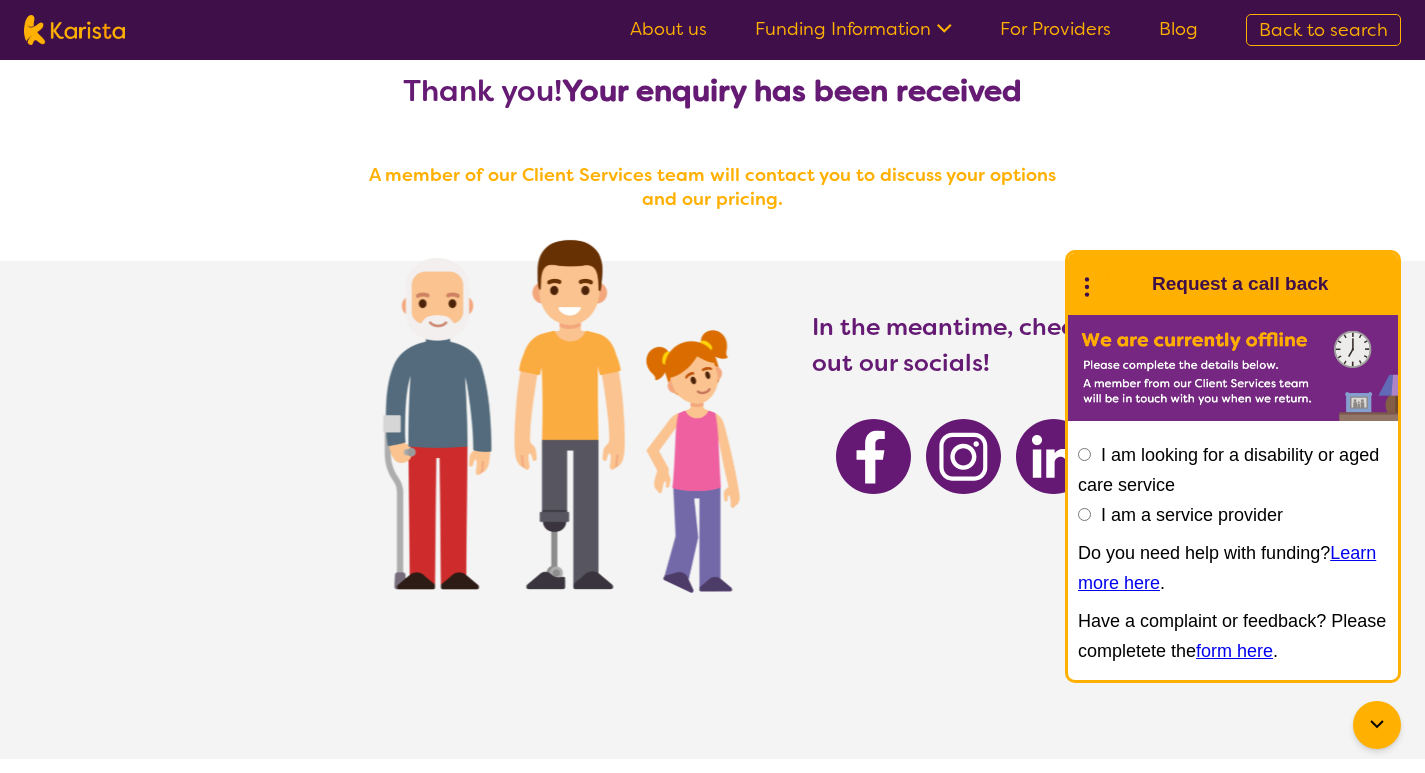 scroll, scrollTop: 0, scrollLeft: 0, axis: both 